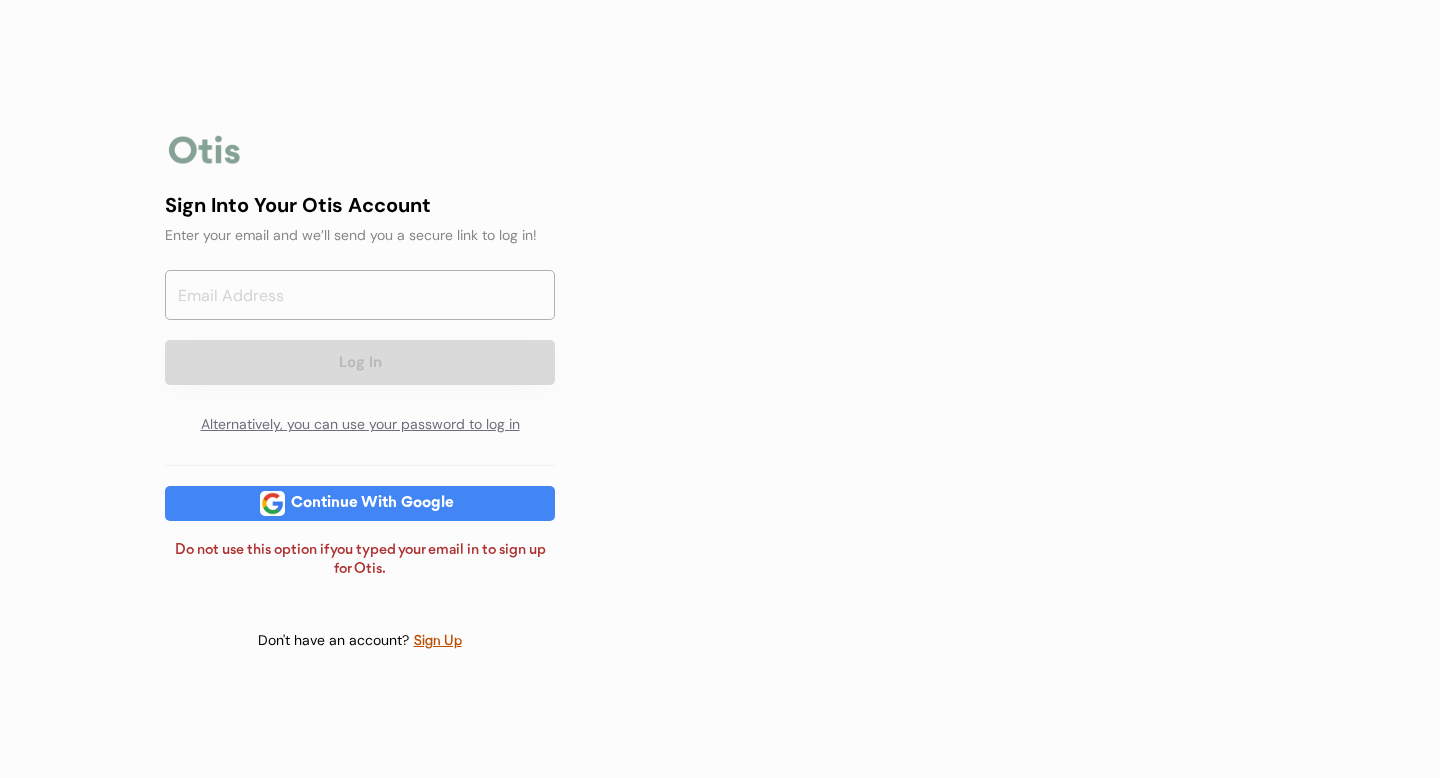 scroll, scrollTop: 0, scrollLeft: 0, axis: both 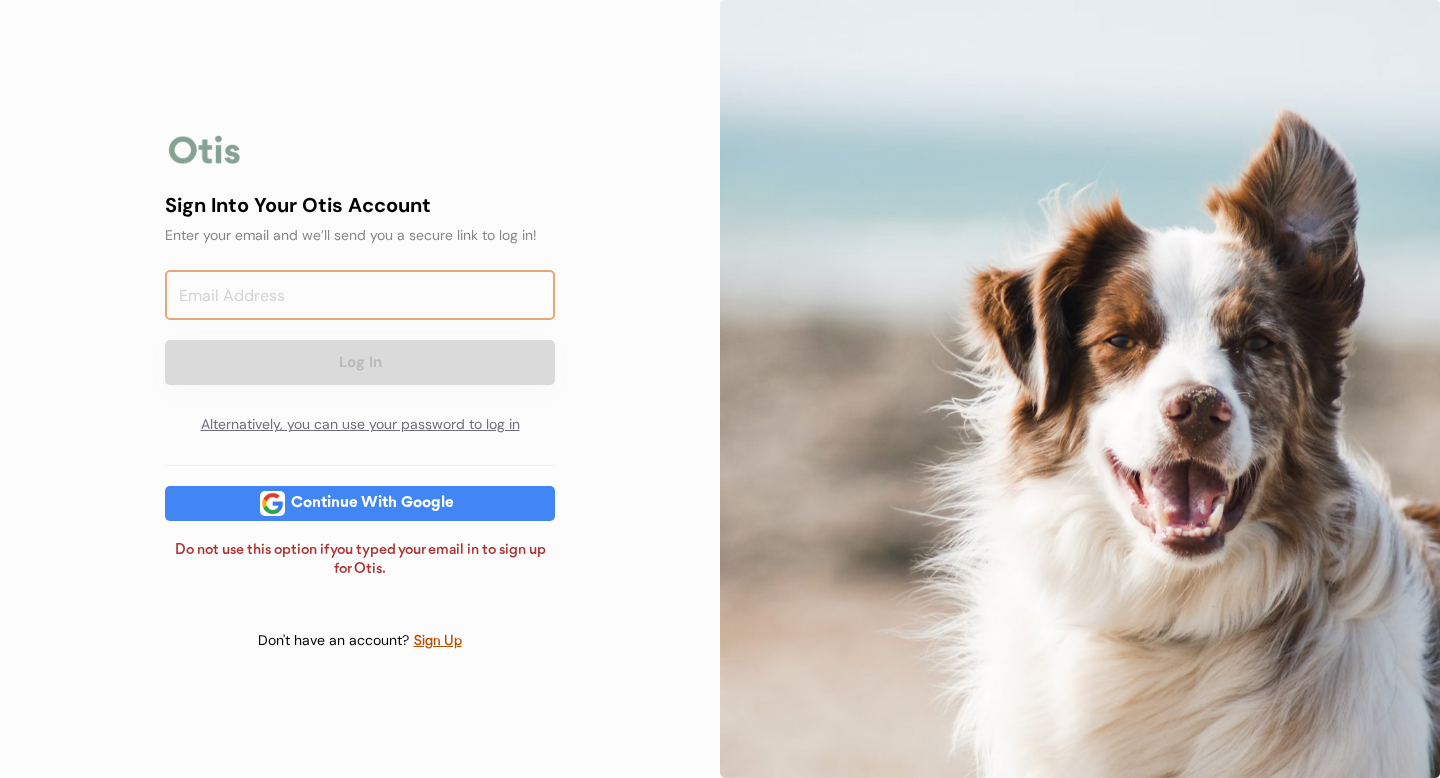 click at bounding box center [360, 295] 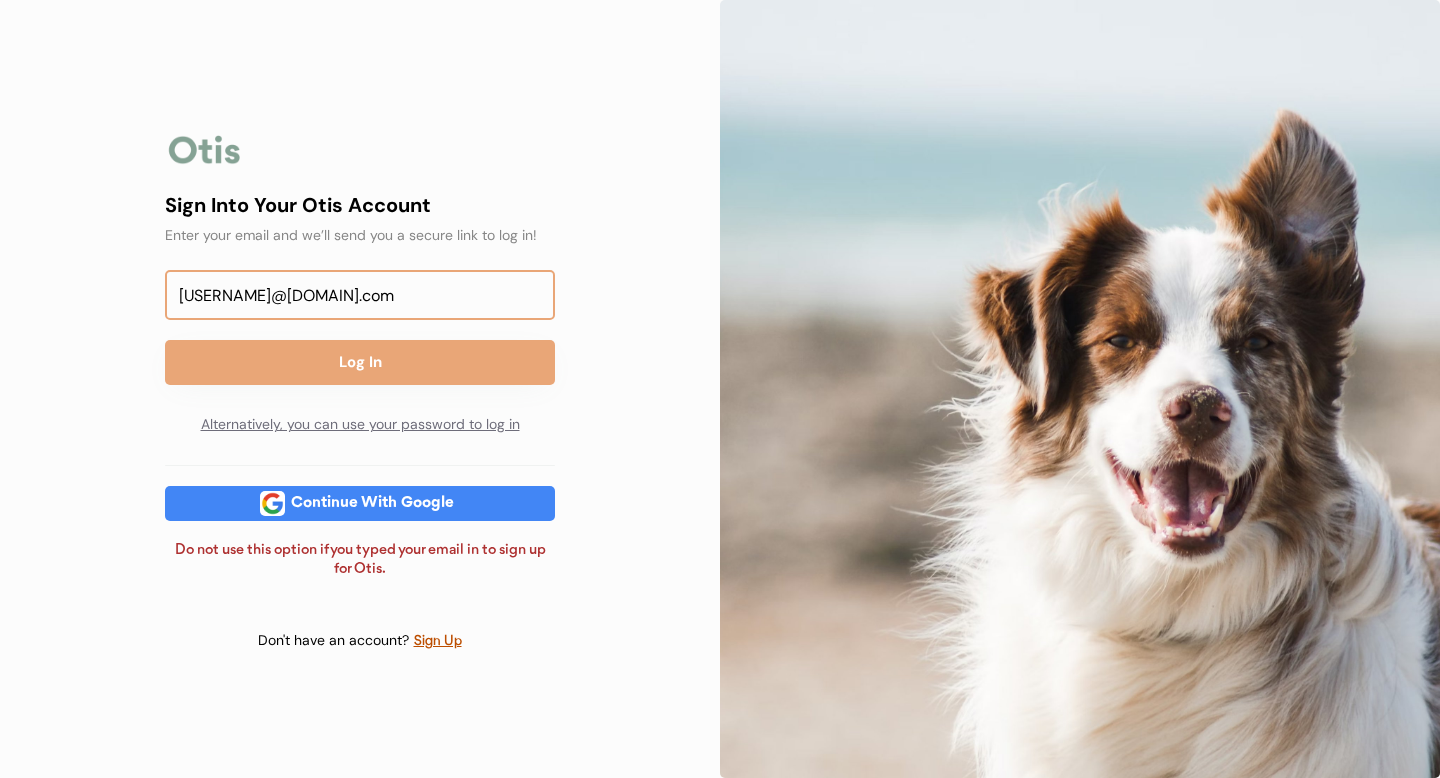 click on "ebelleville@gmail.com" at bounding box center (360, 295) 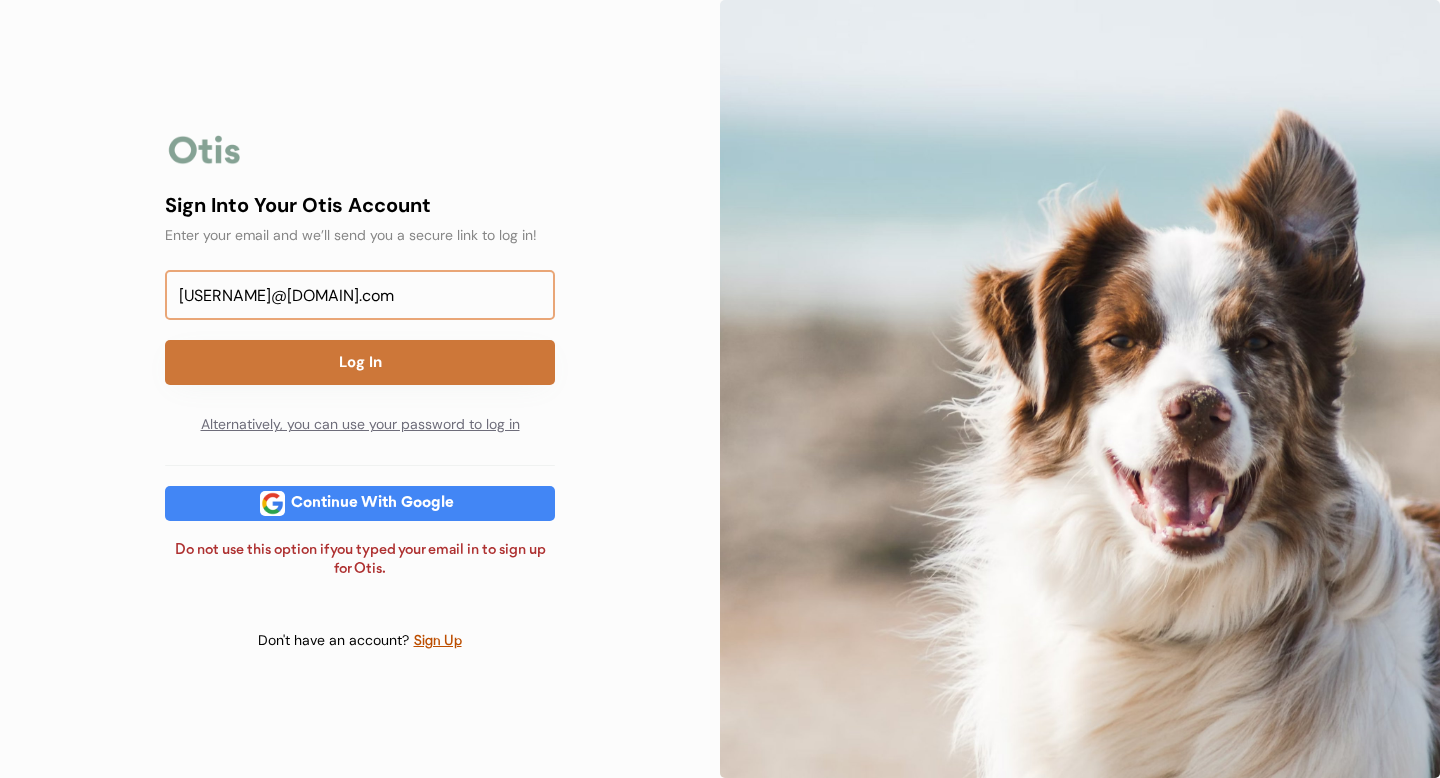 type on "e.belleville.dvm@gmail.com" 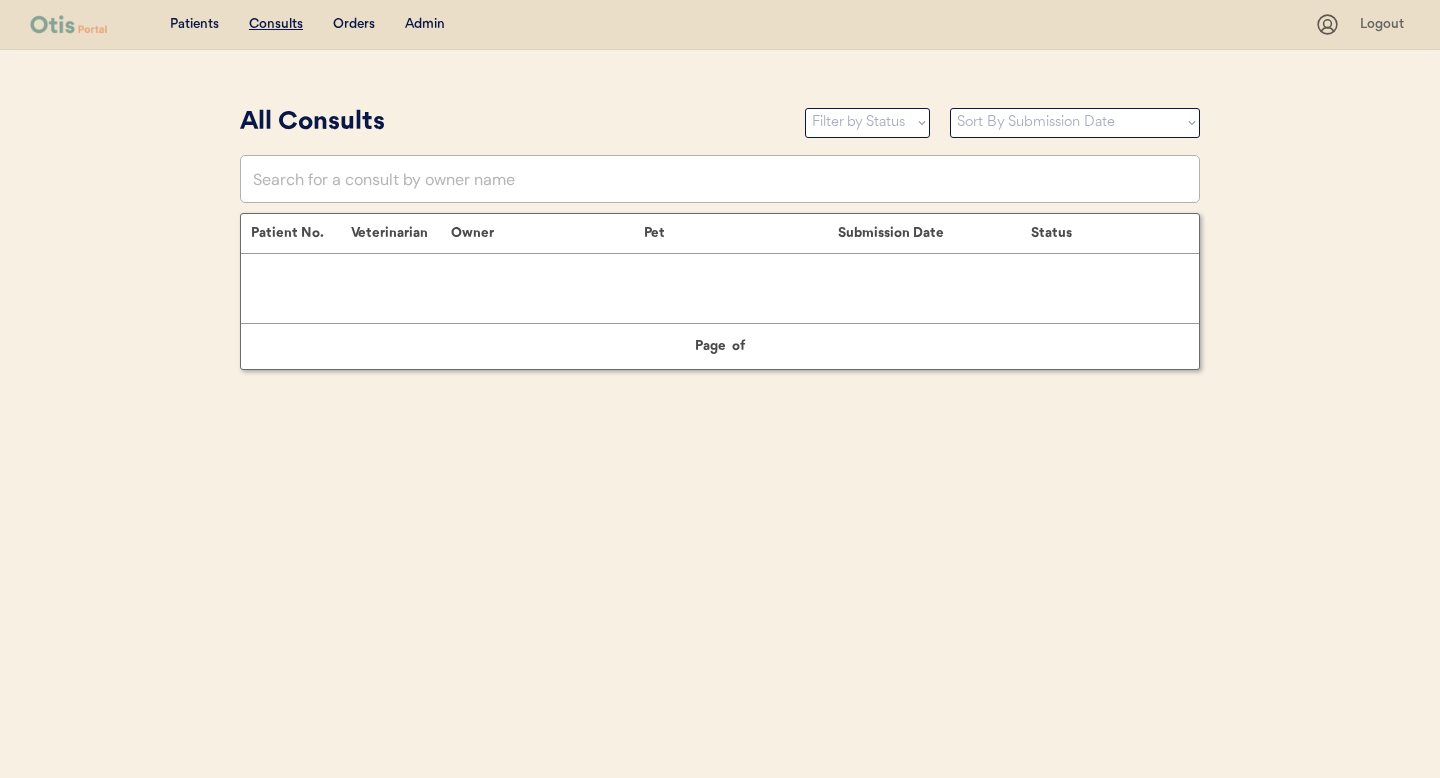 scroll, scrollTop: 0, scrollLeft: 0, axis: both 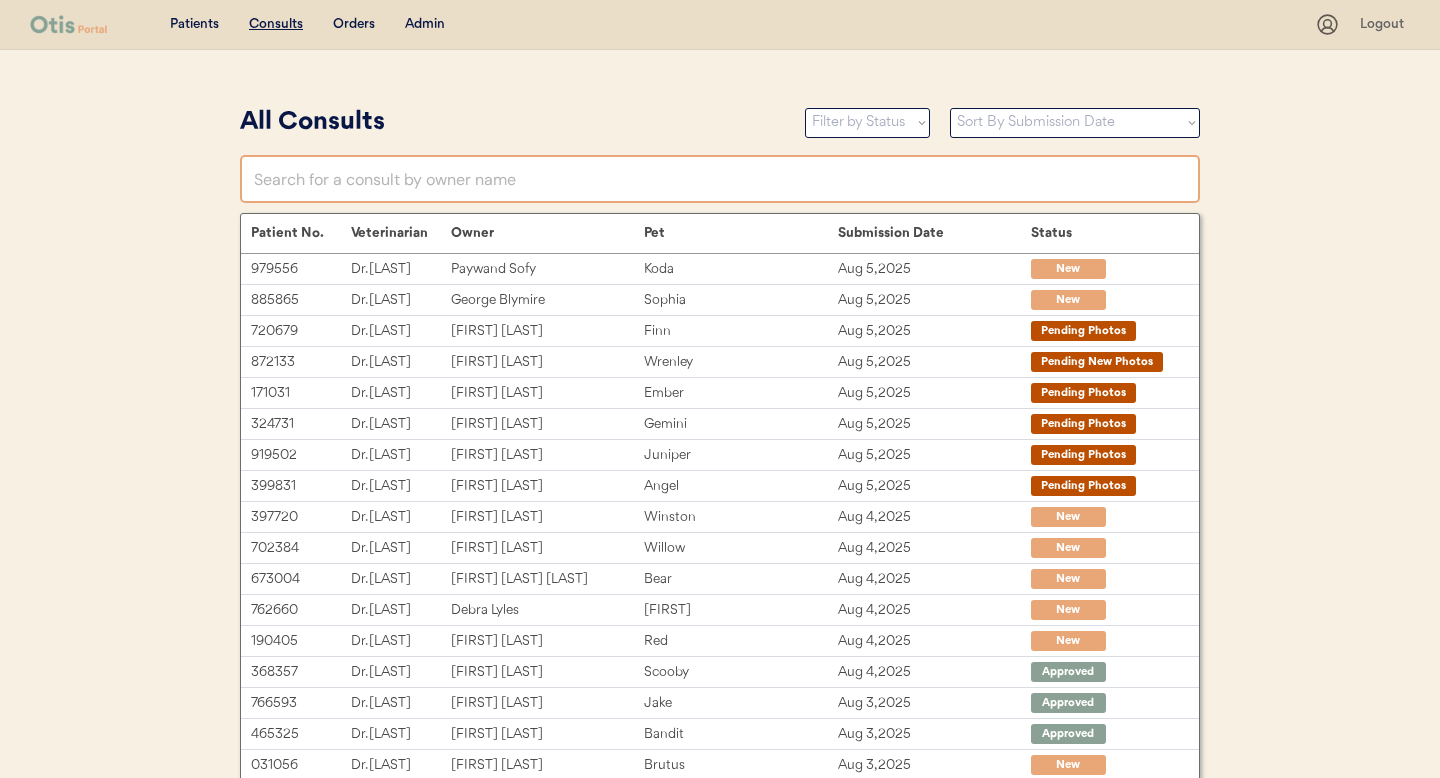 click at bounding box center [720, 179] 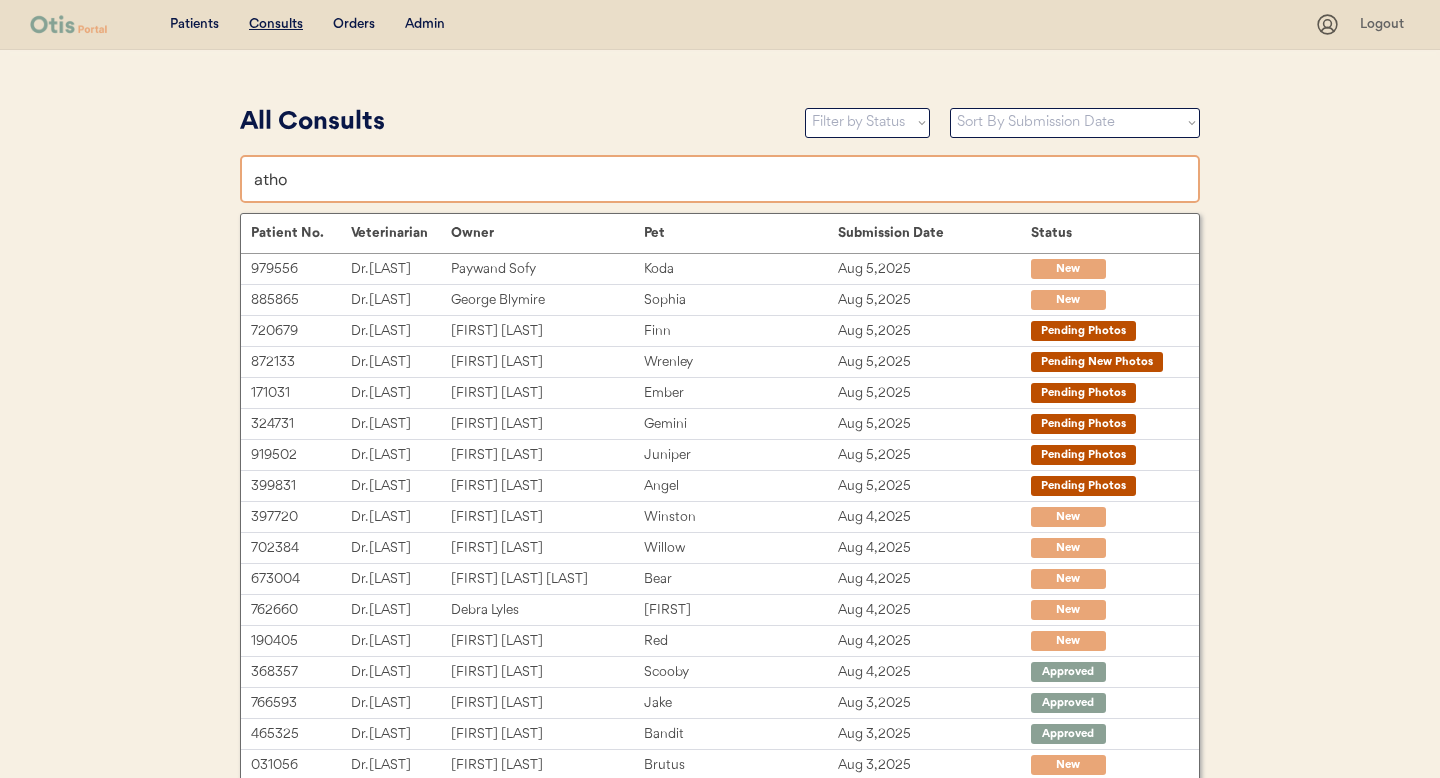 type on "ath" 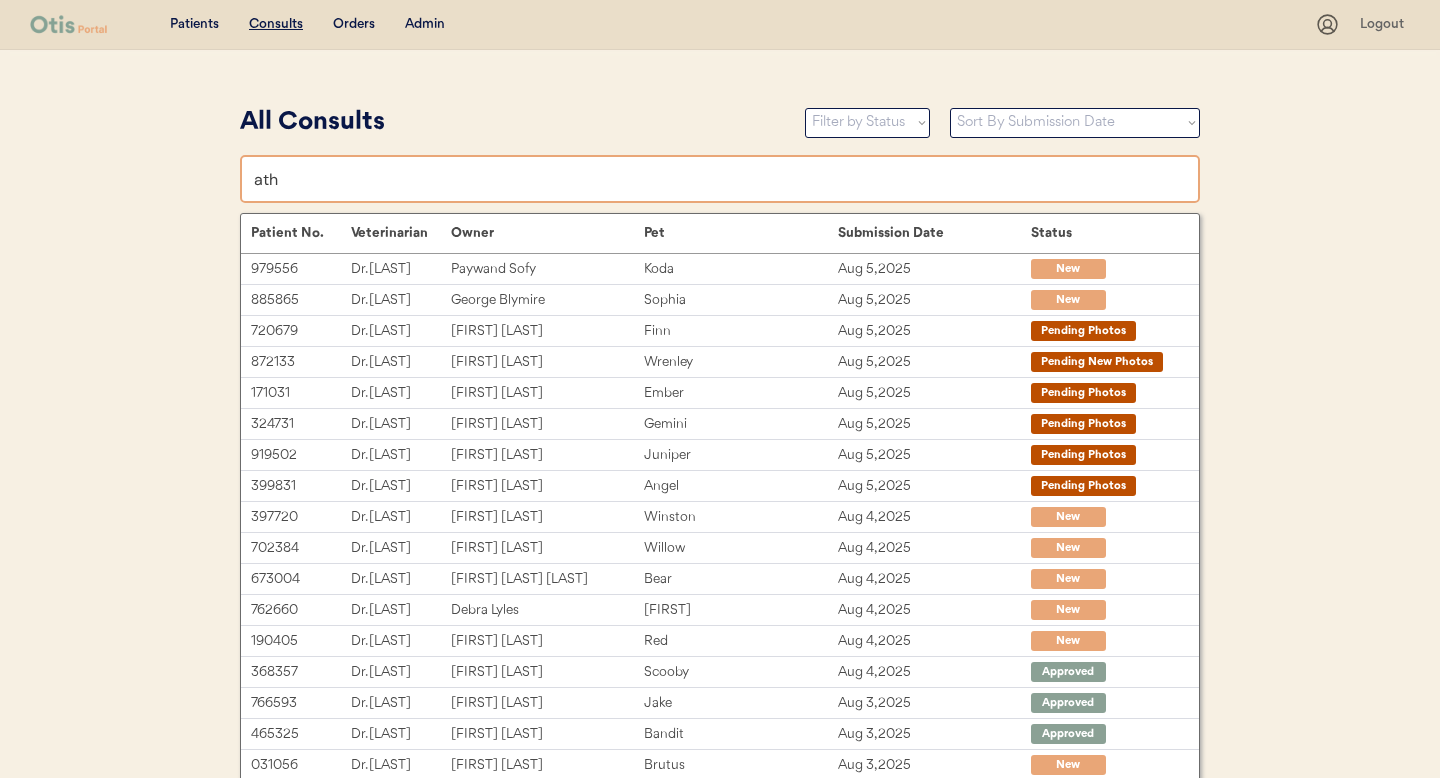 type on "athena González" 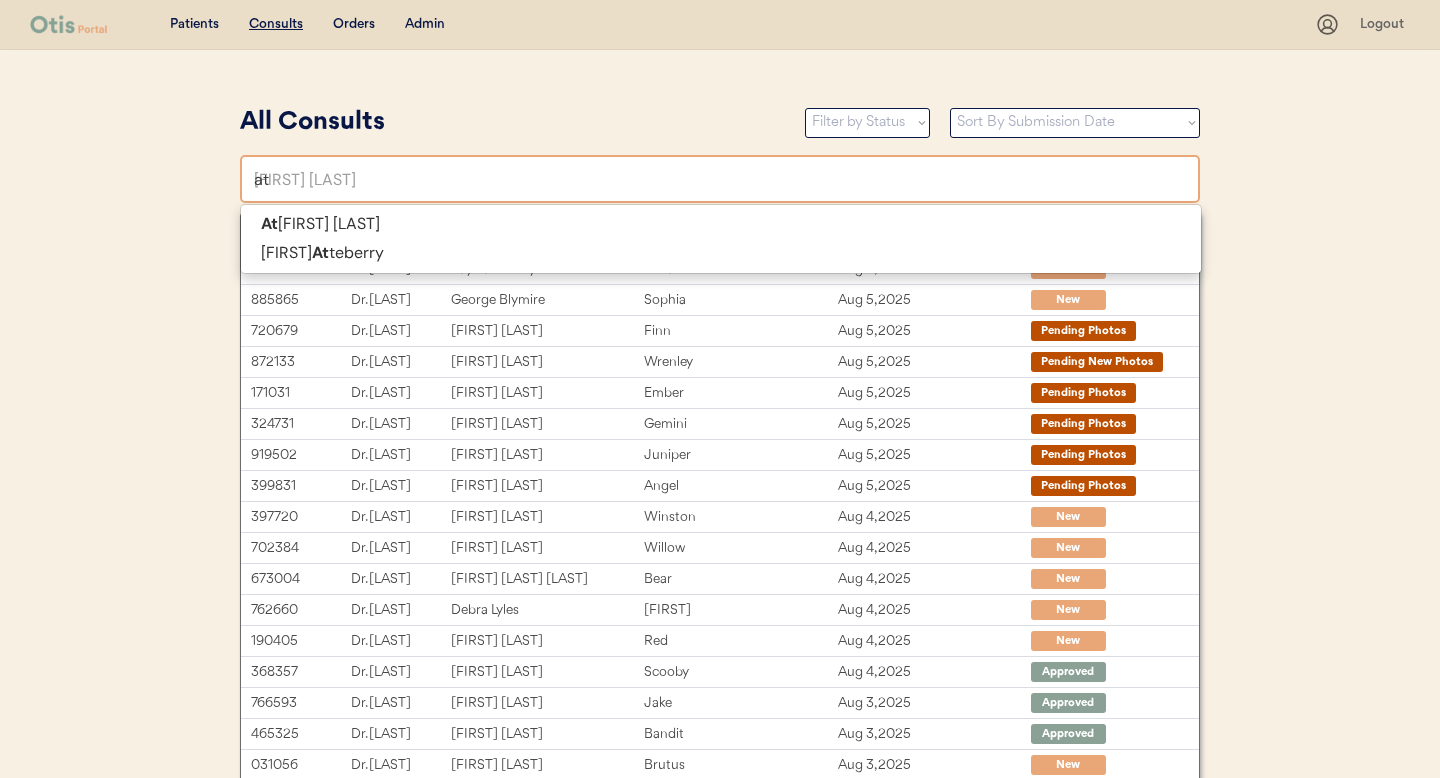 type on "a" 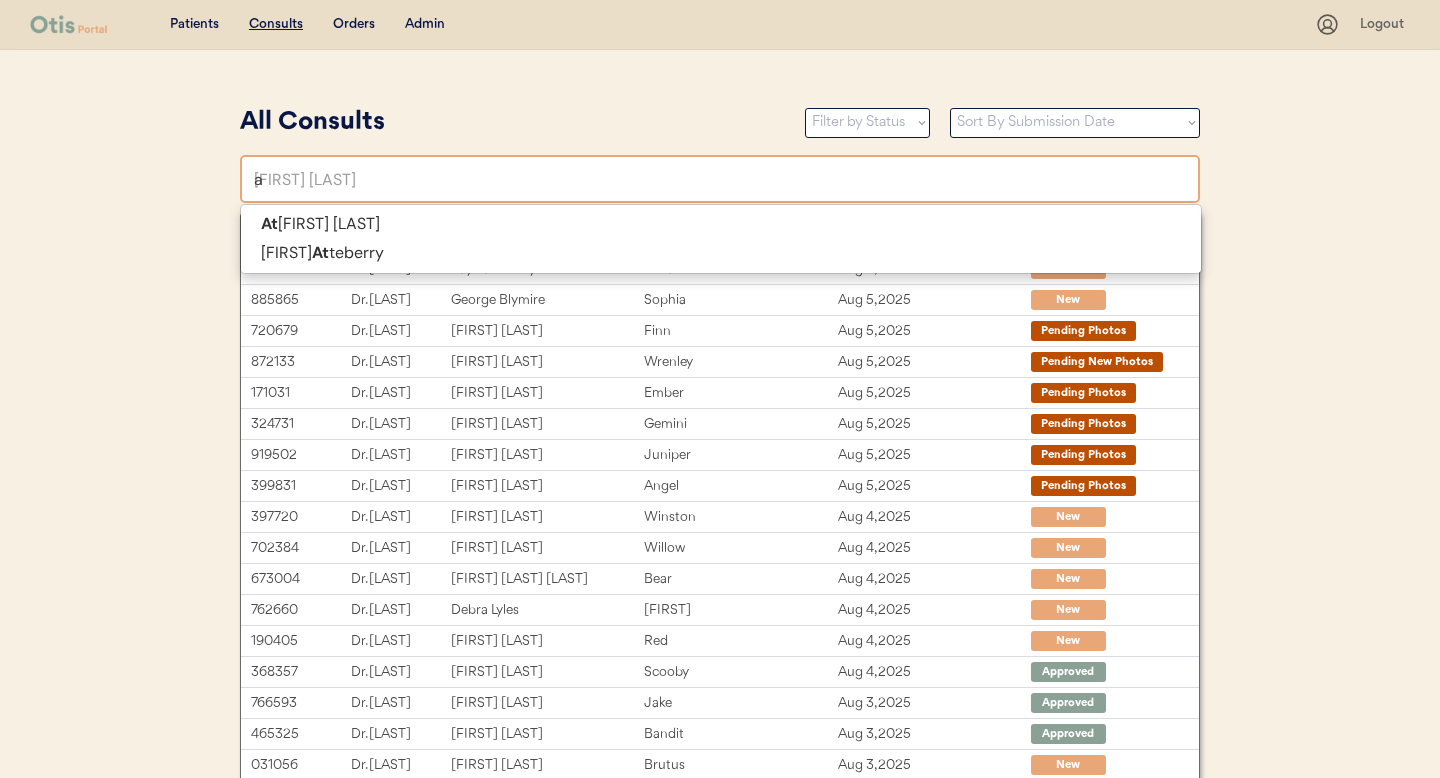 type 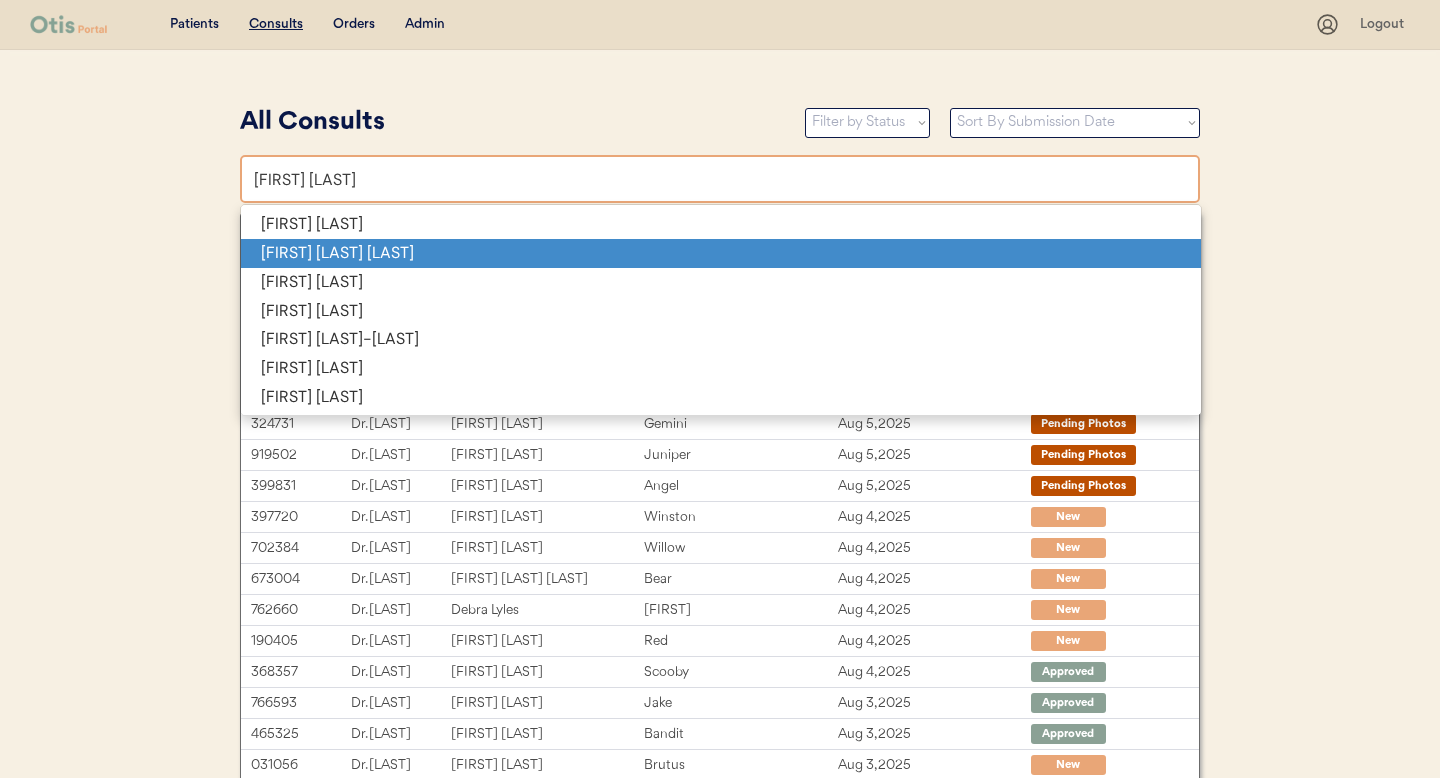 click on "THOMAS R THOMPSON" at bounding box center (721, 253) 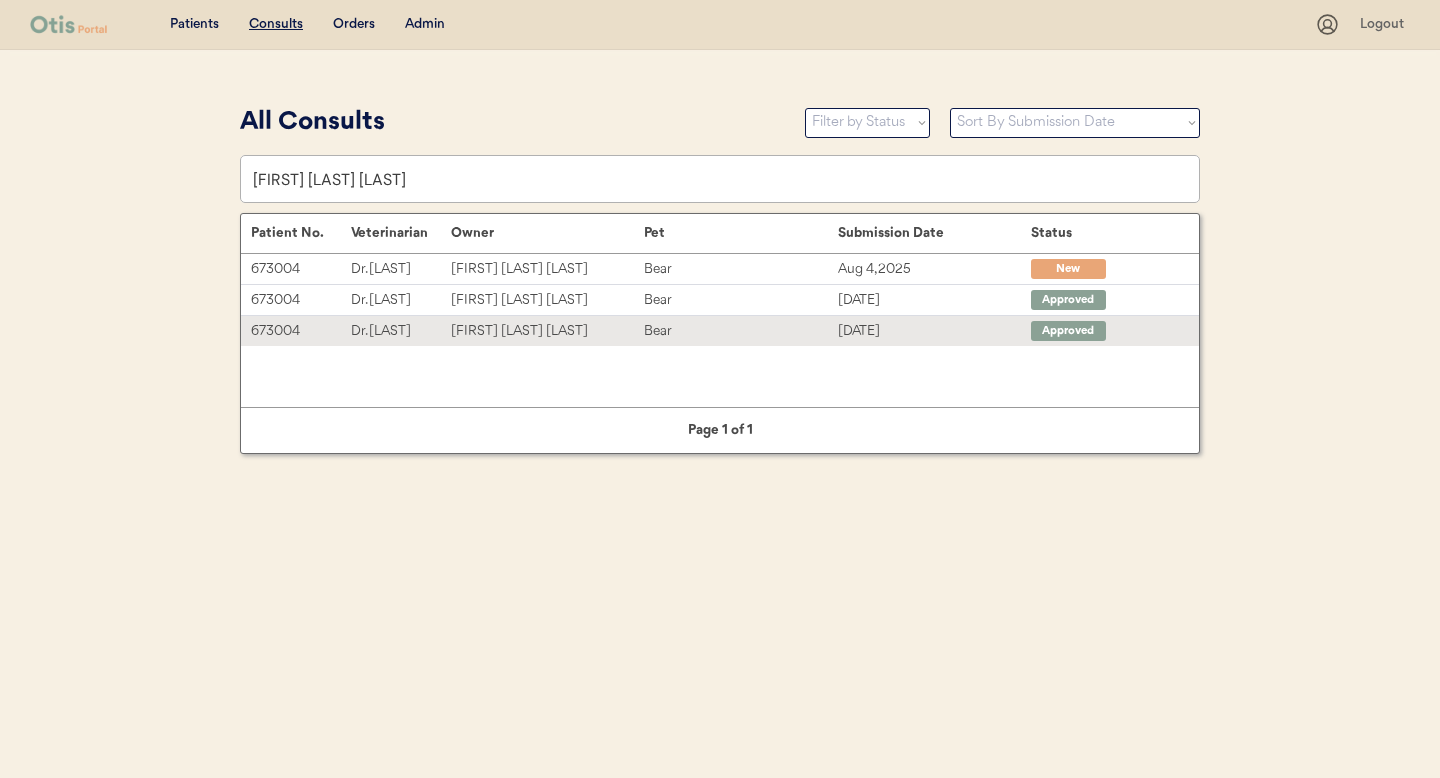 type on "THOMAS R THOMPSON" 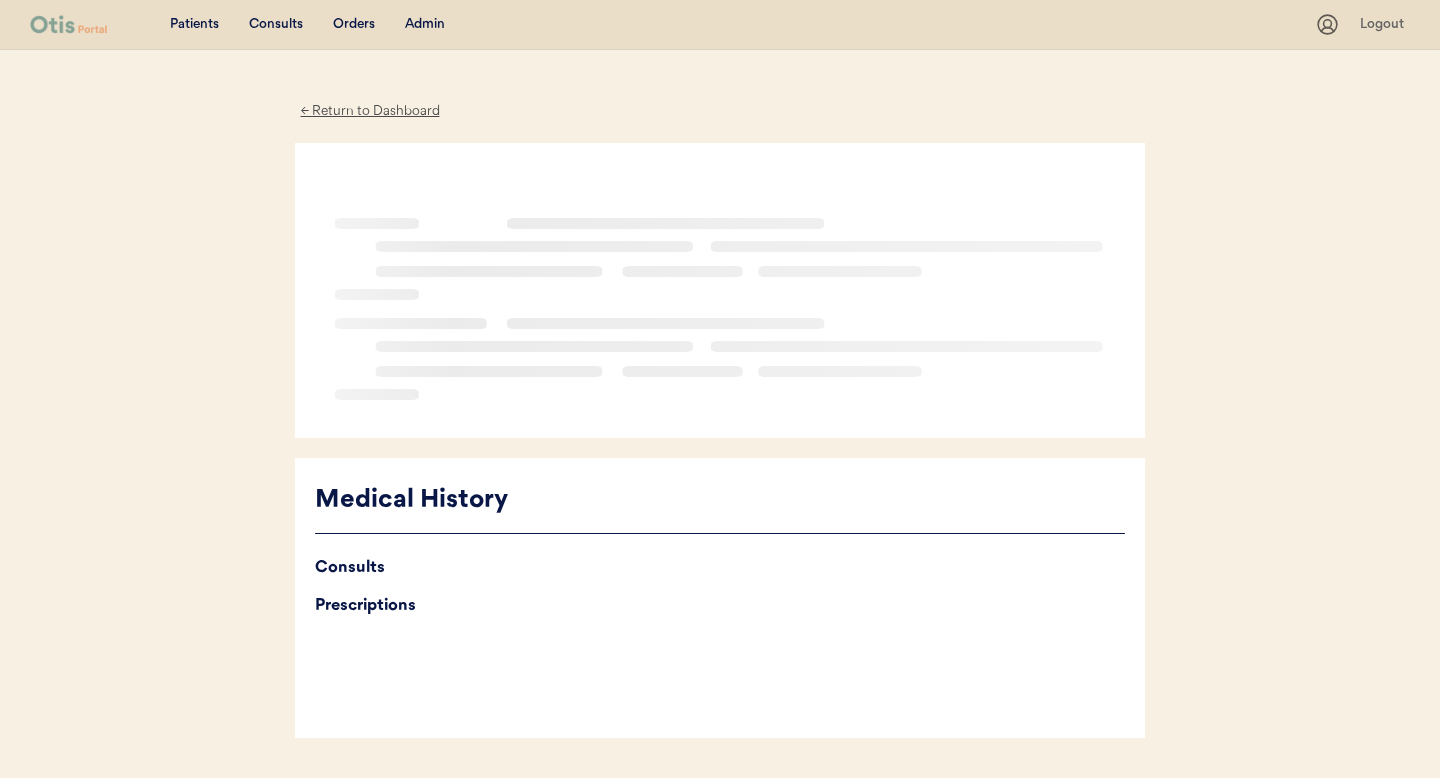 scroll, scrollTop: 0, scrollLeft: 0, axis: both 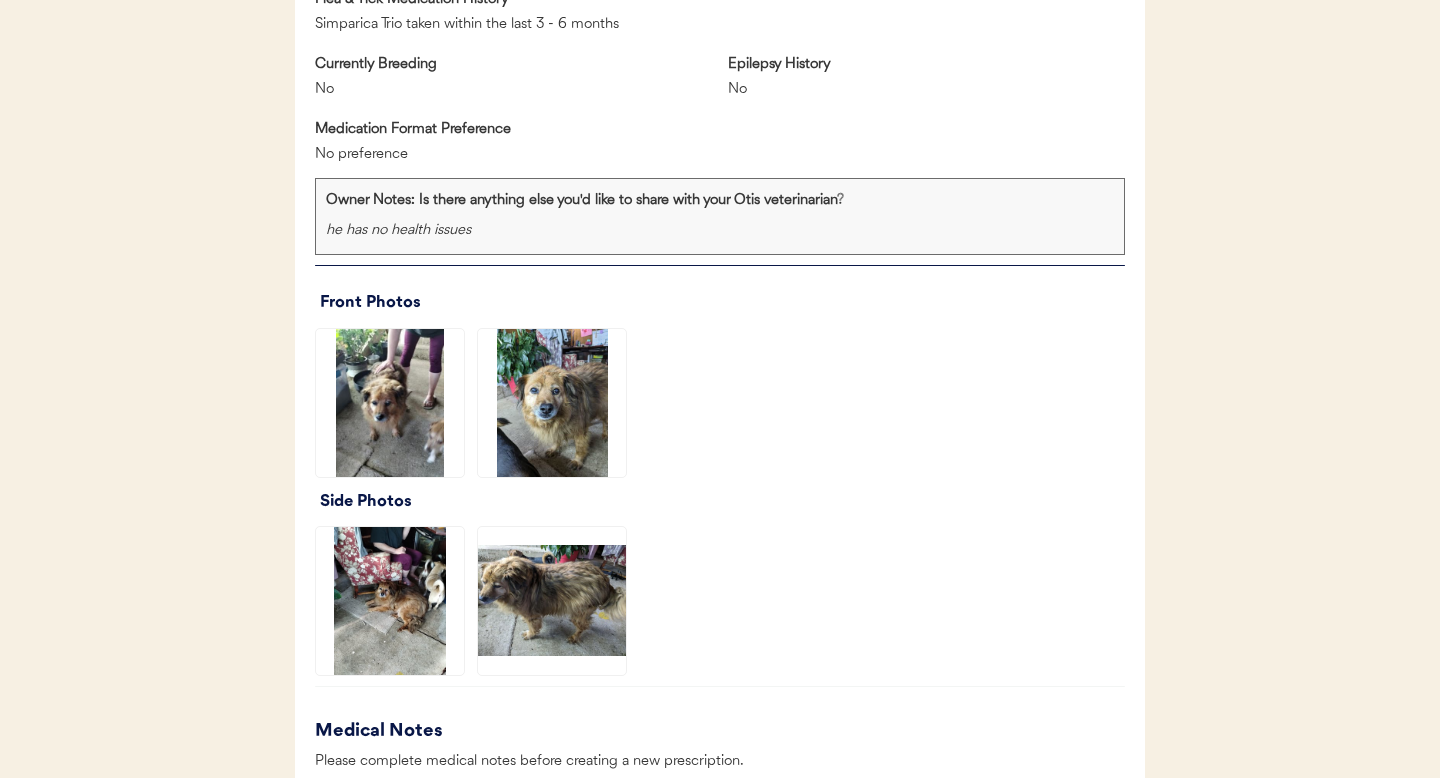 click 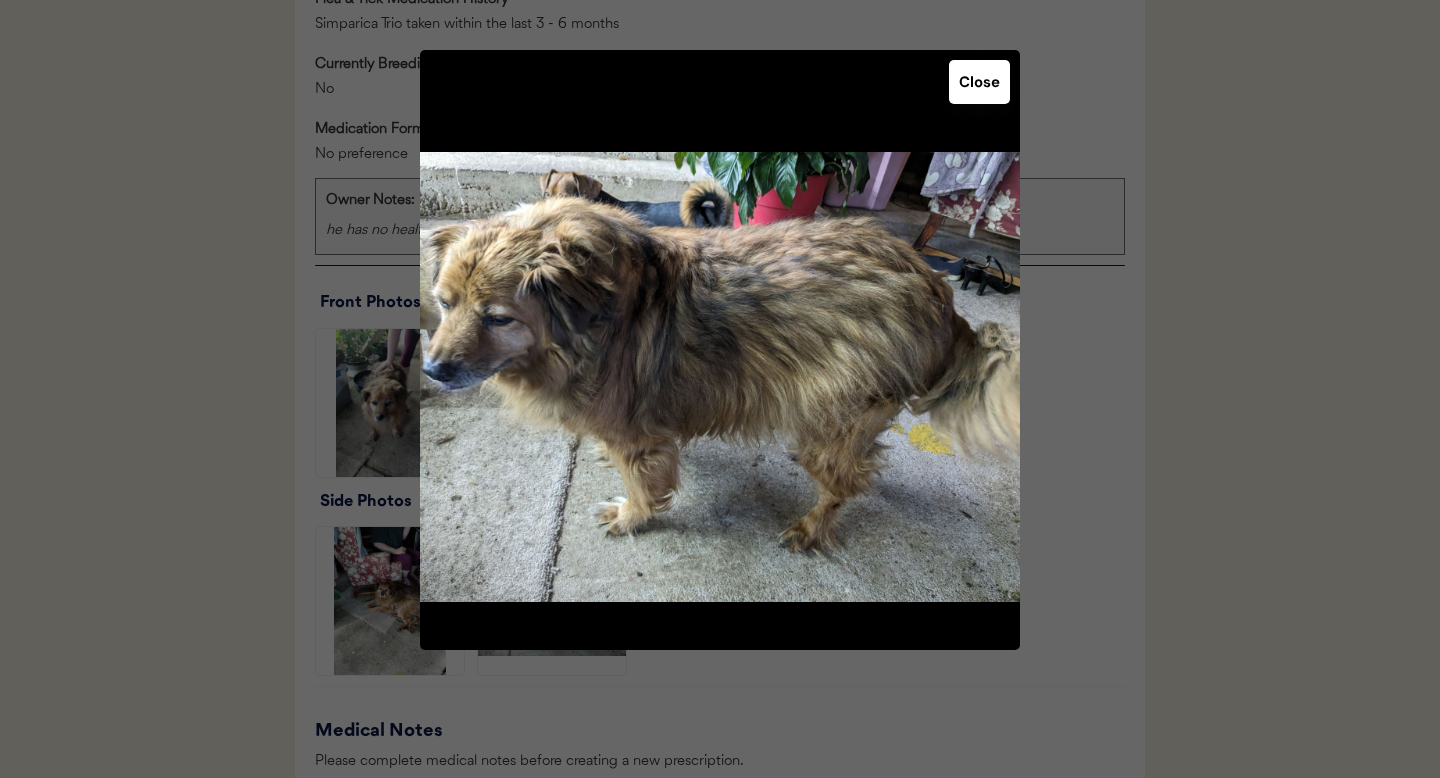 click on "Close" at bounding box center (979, 82) 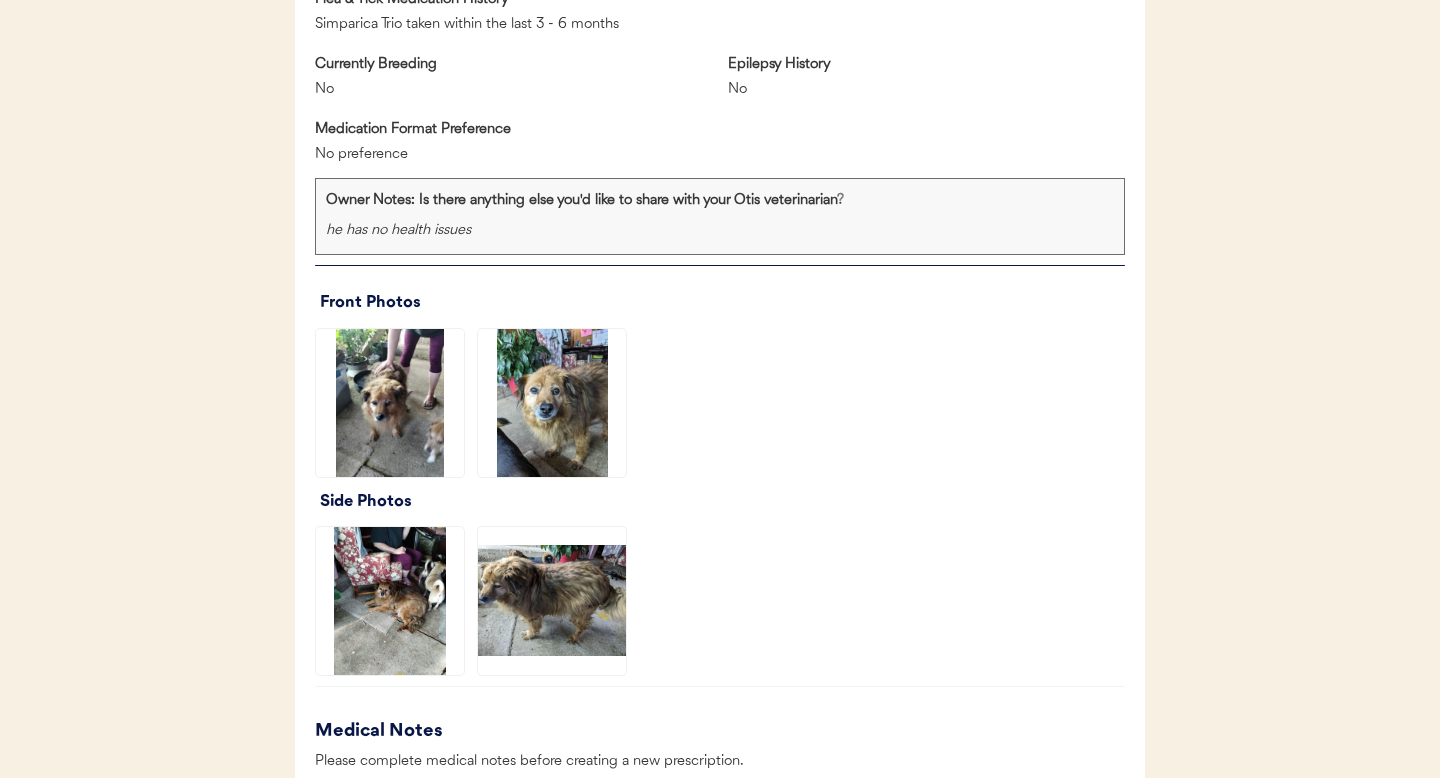 click 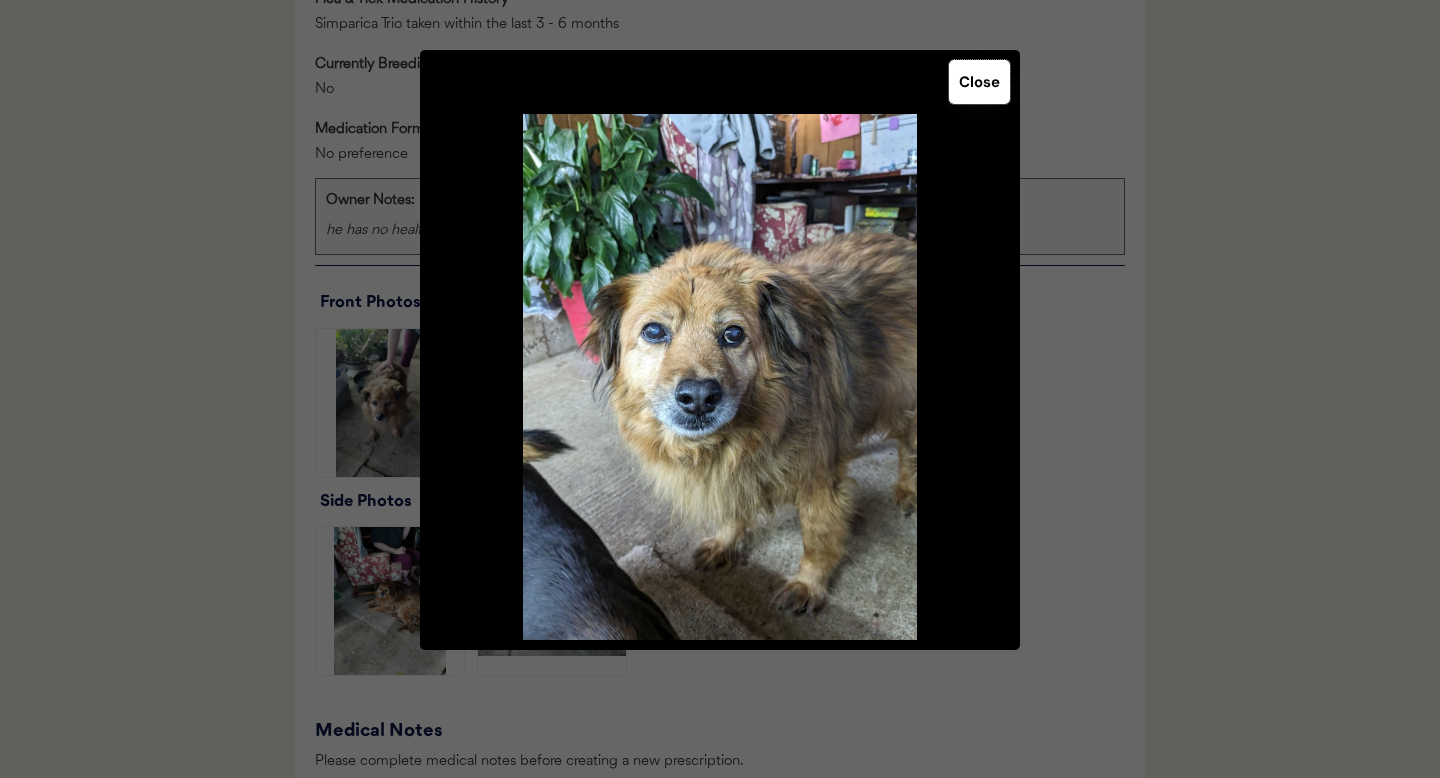 click on "Close" at bounding box center [979, 82] 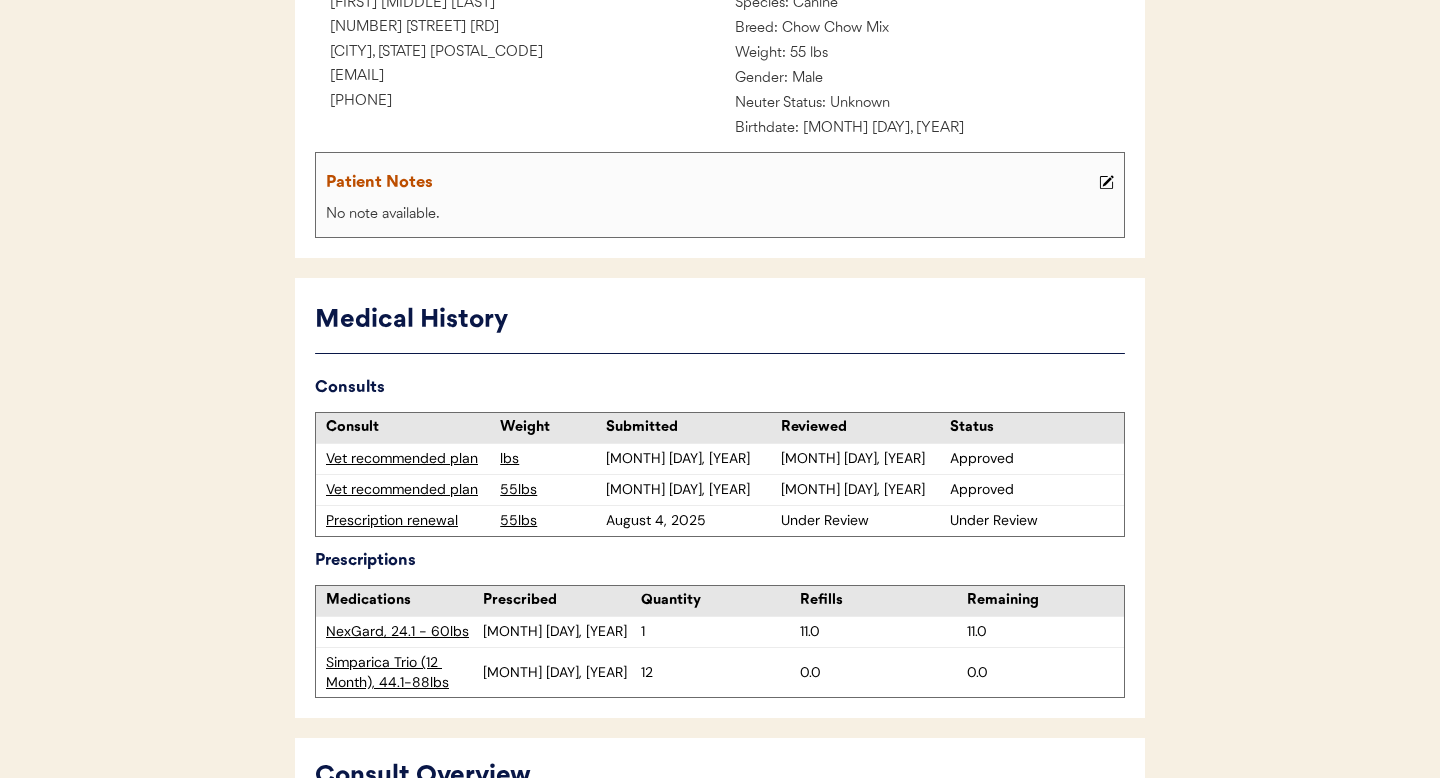 scroll, scrollTop: 0, scrollLeft: 0, axis: both 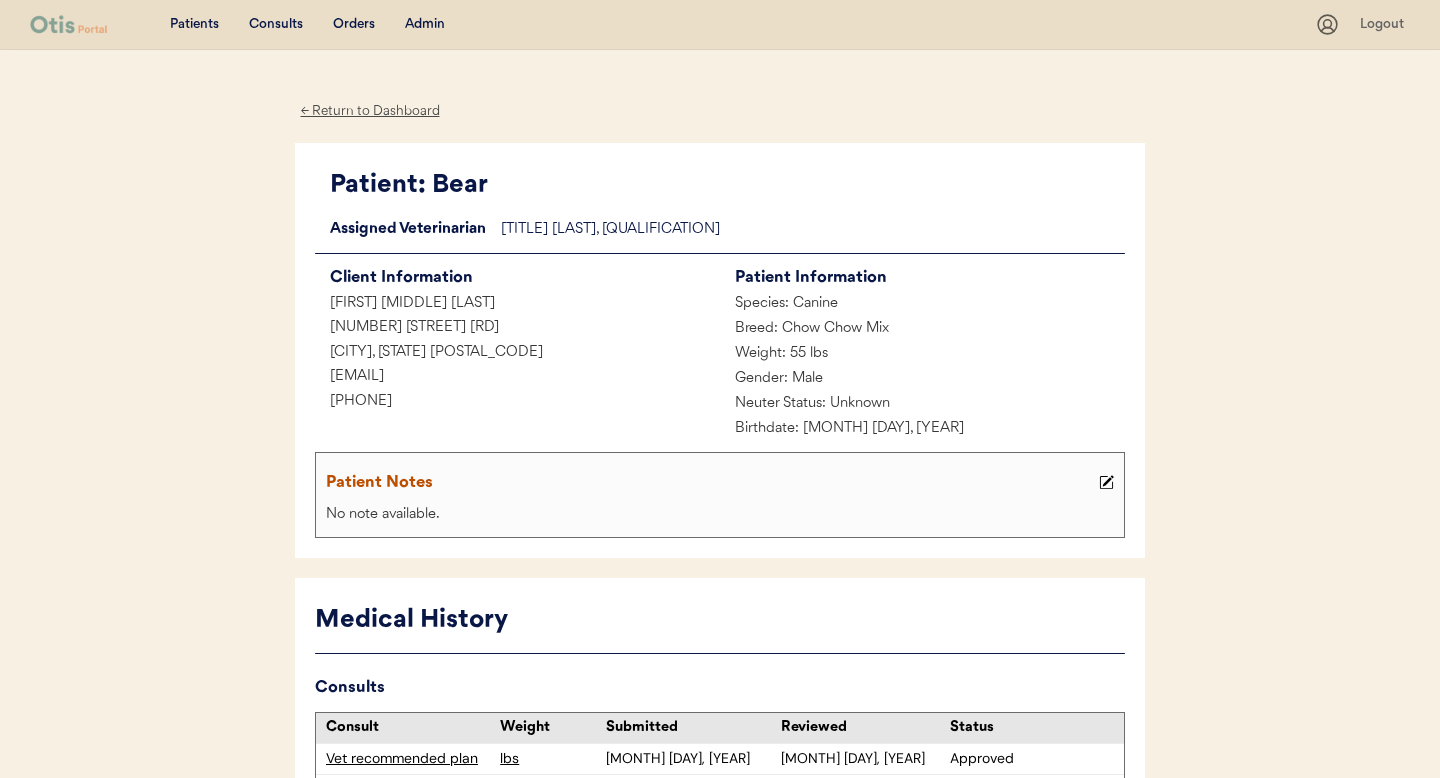 click on "← Return to Dashboard" at bounding box center [370, 111] 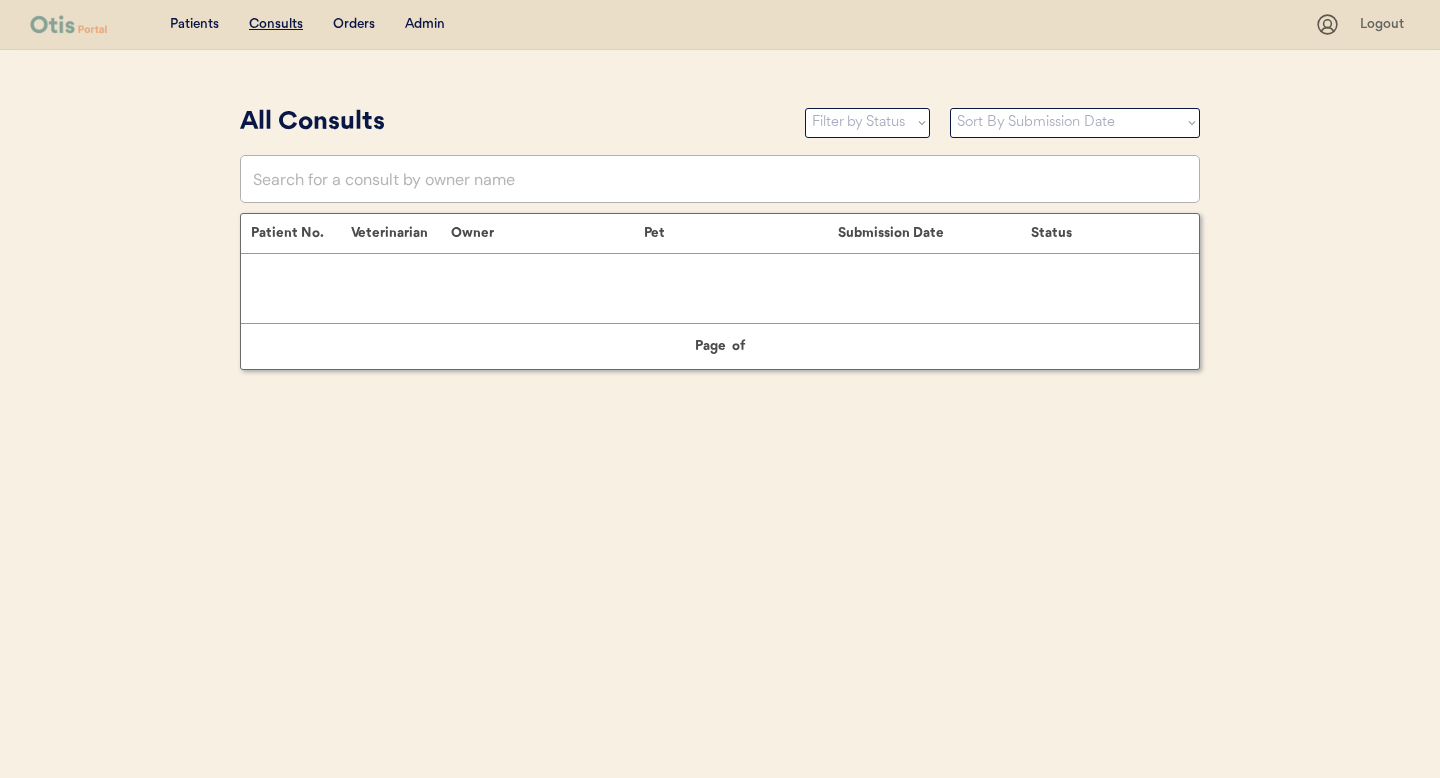 scroll, scrollTop: 0, scrollLeft: 0, axis: both 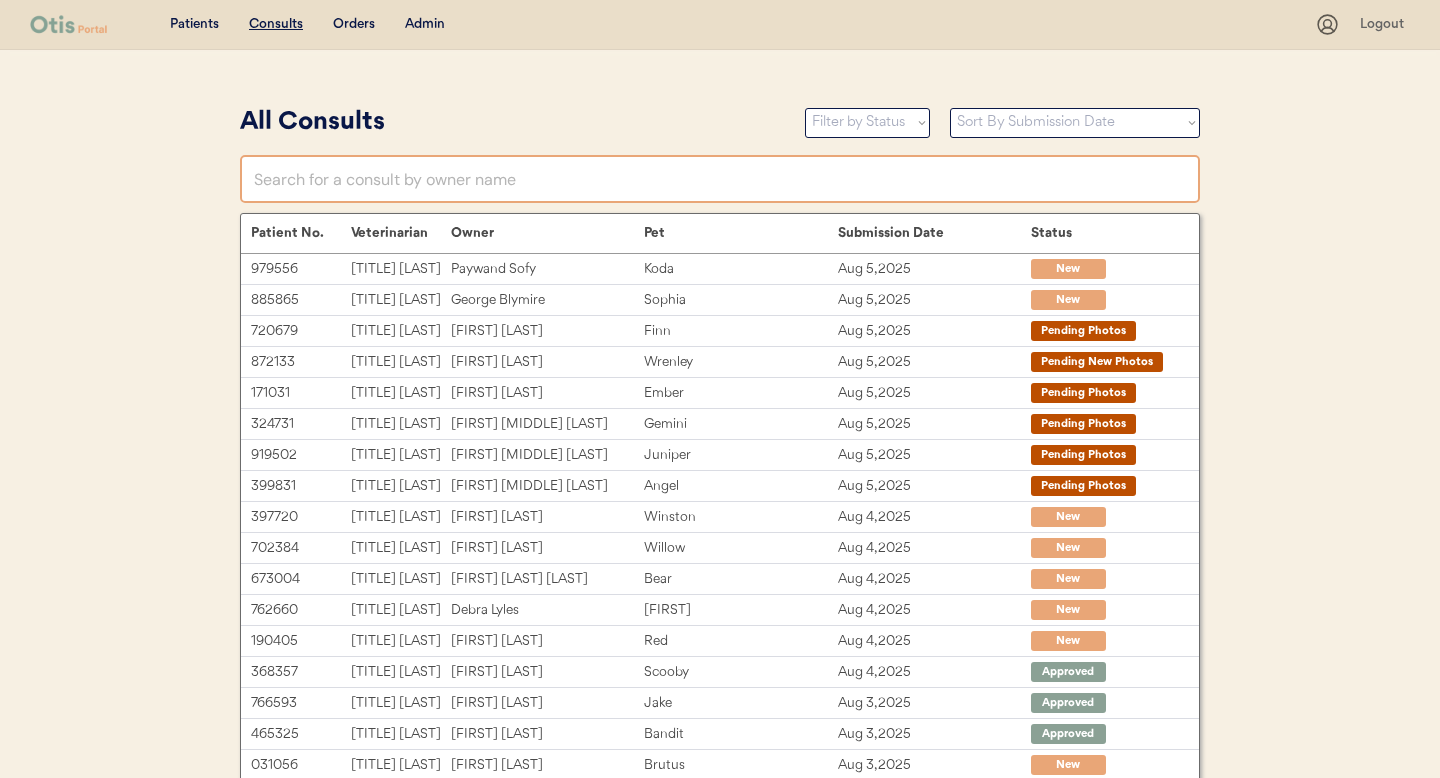 click at bounding box center [720, 179] 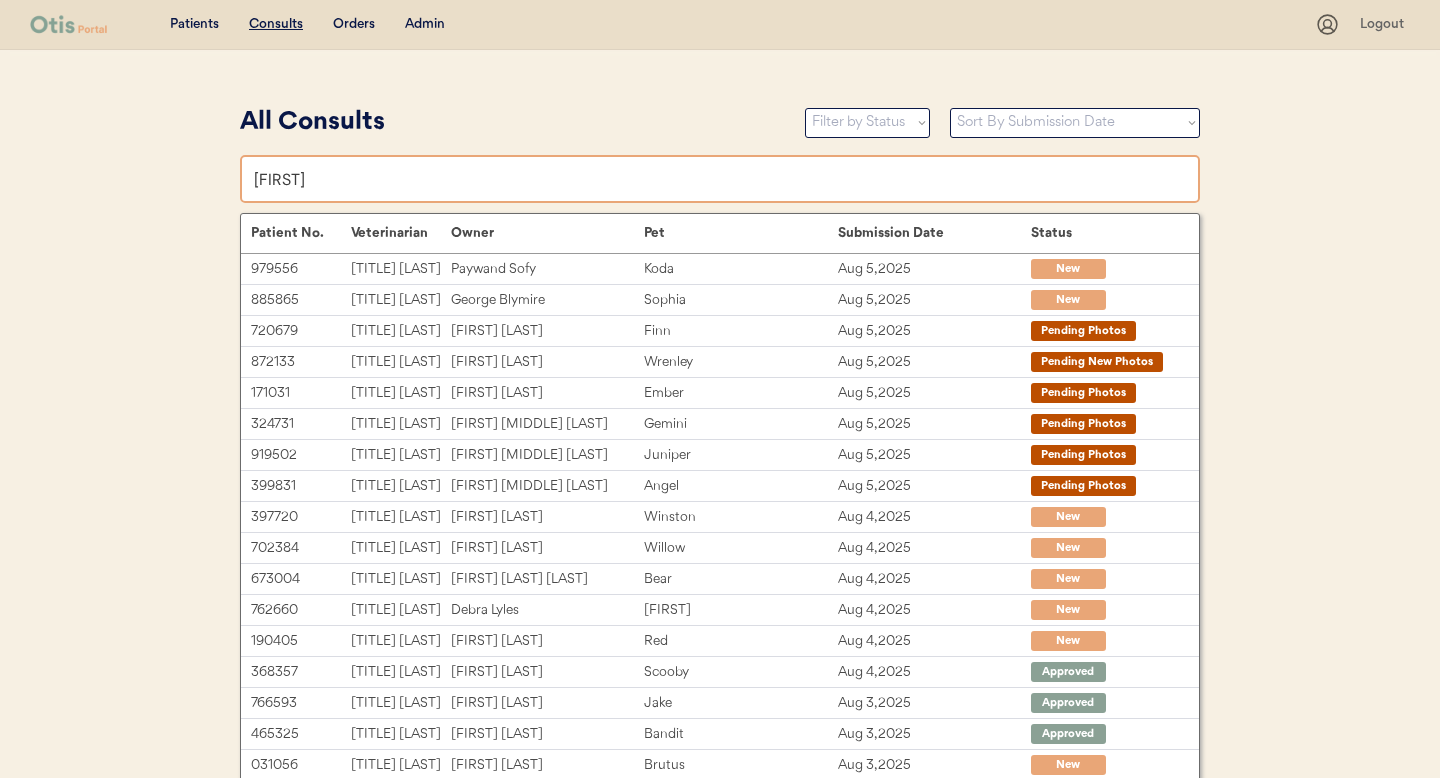type on "tj" 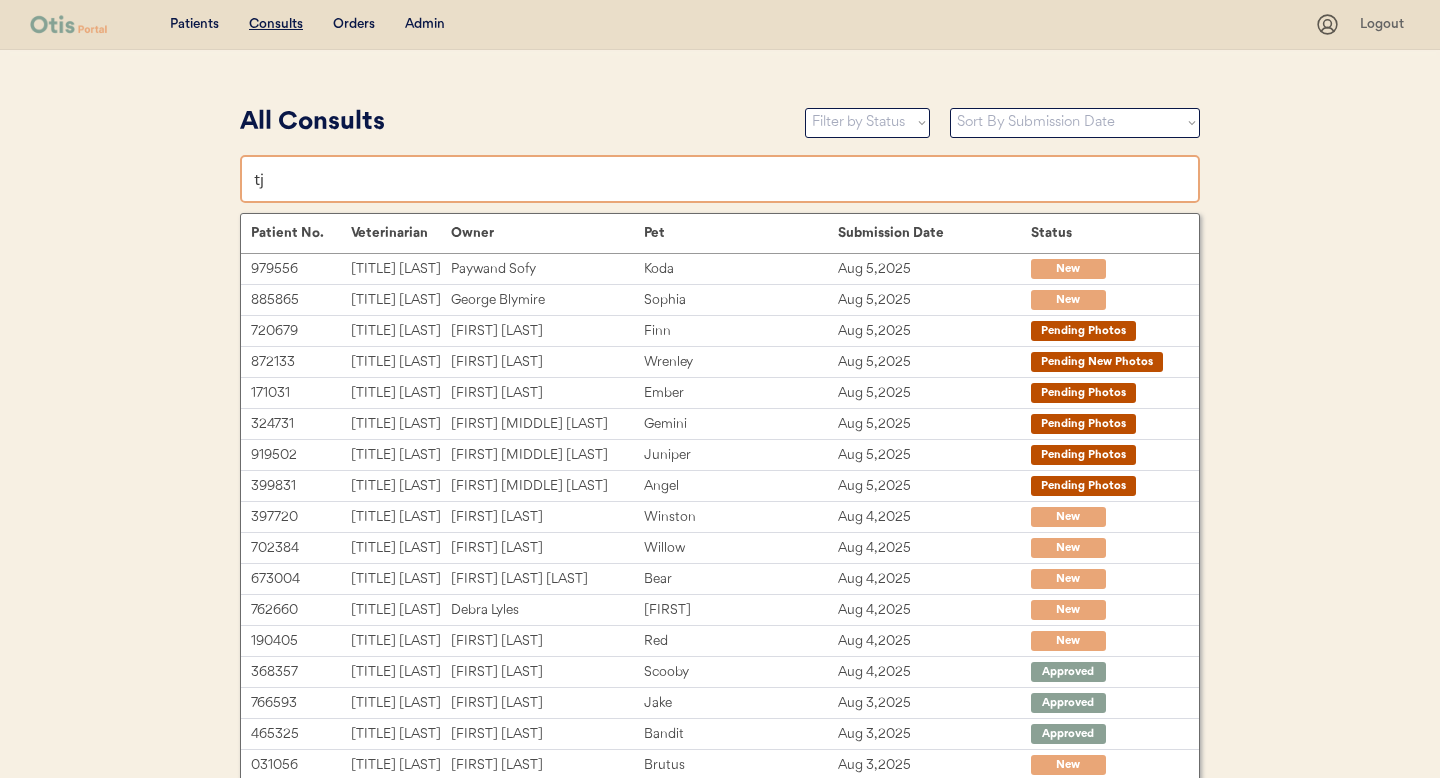 type on "tj Hannold" 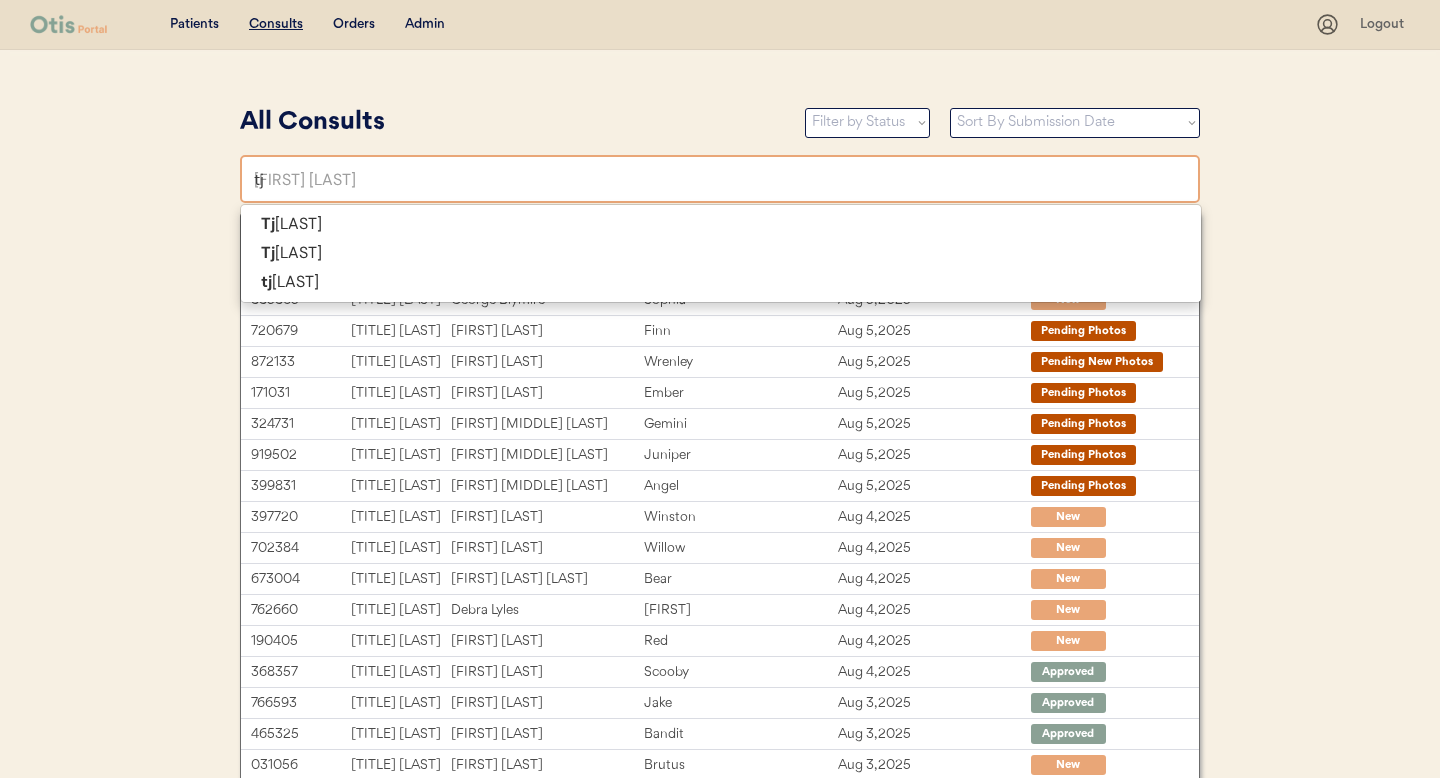 type on "t" 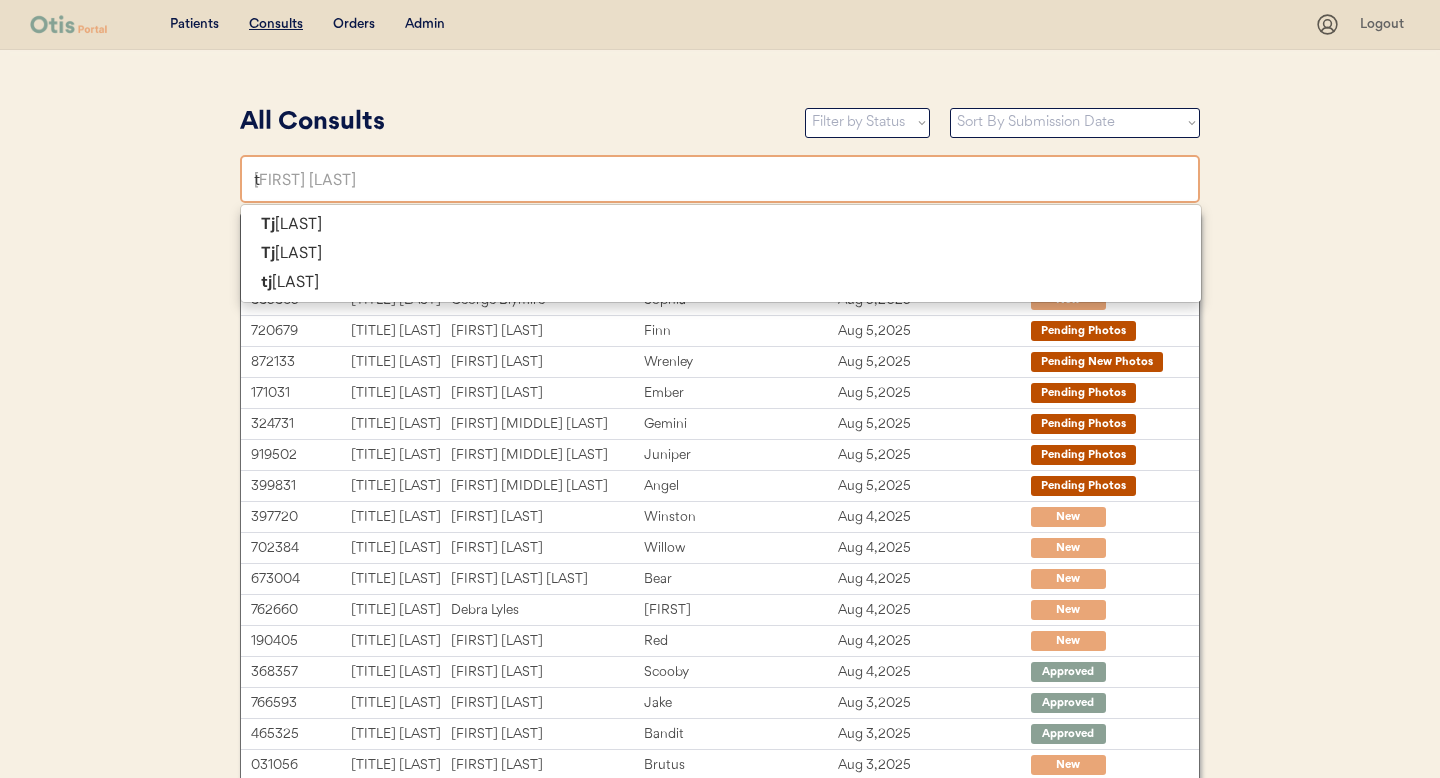 type 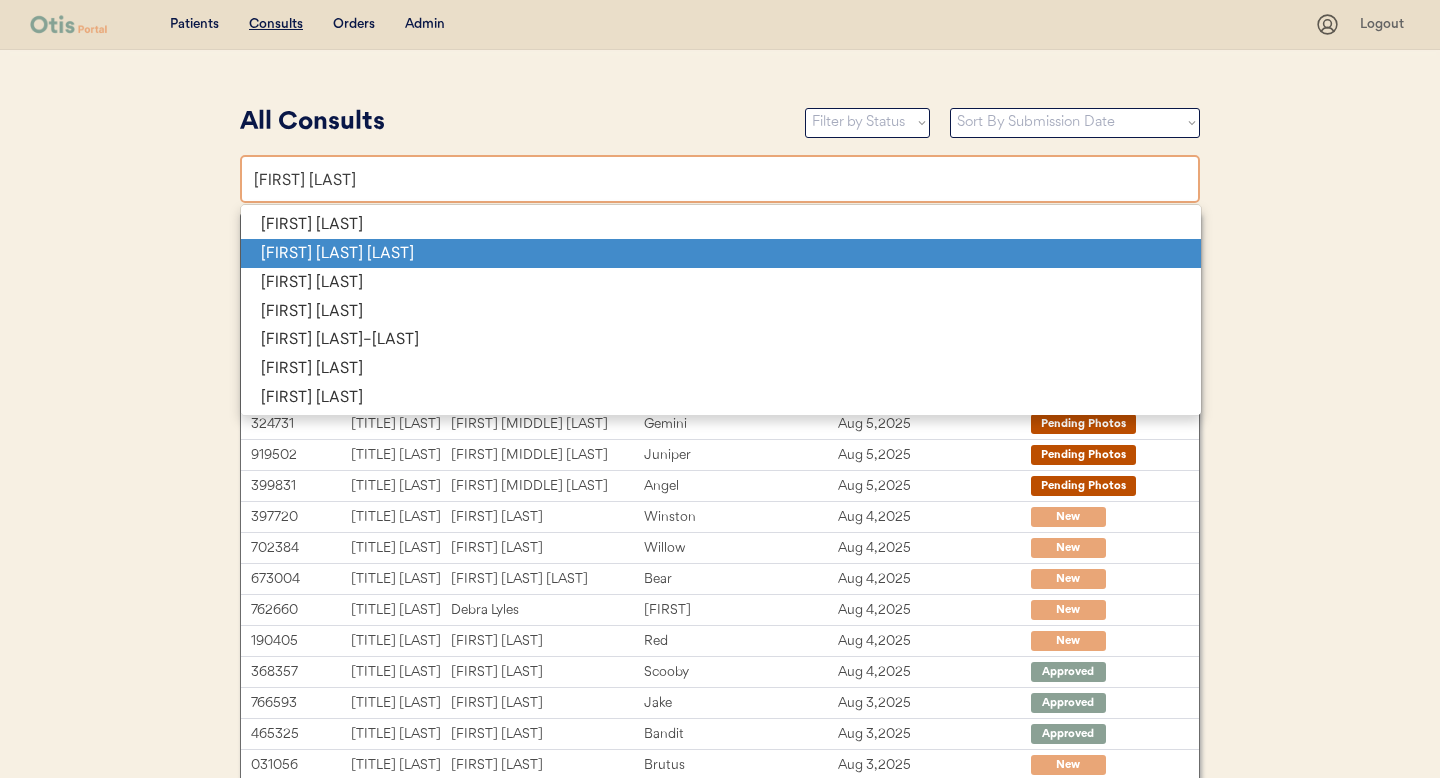 click on "THOMAS R THOMPSON" at bounding box center [721, 253] 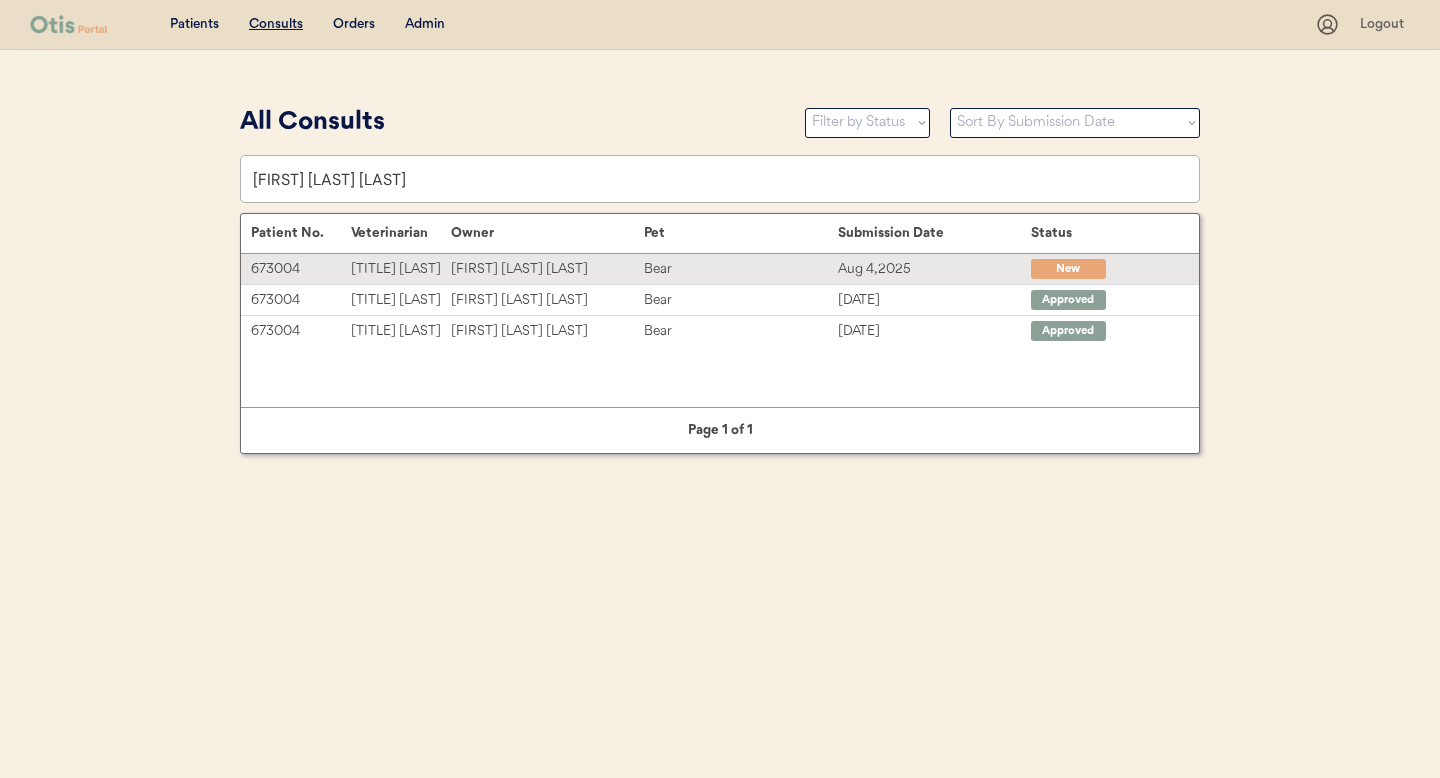 type on "THOMAS R THOMPSON" 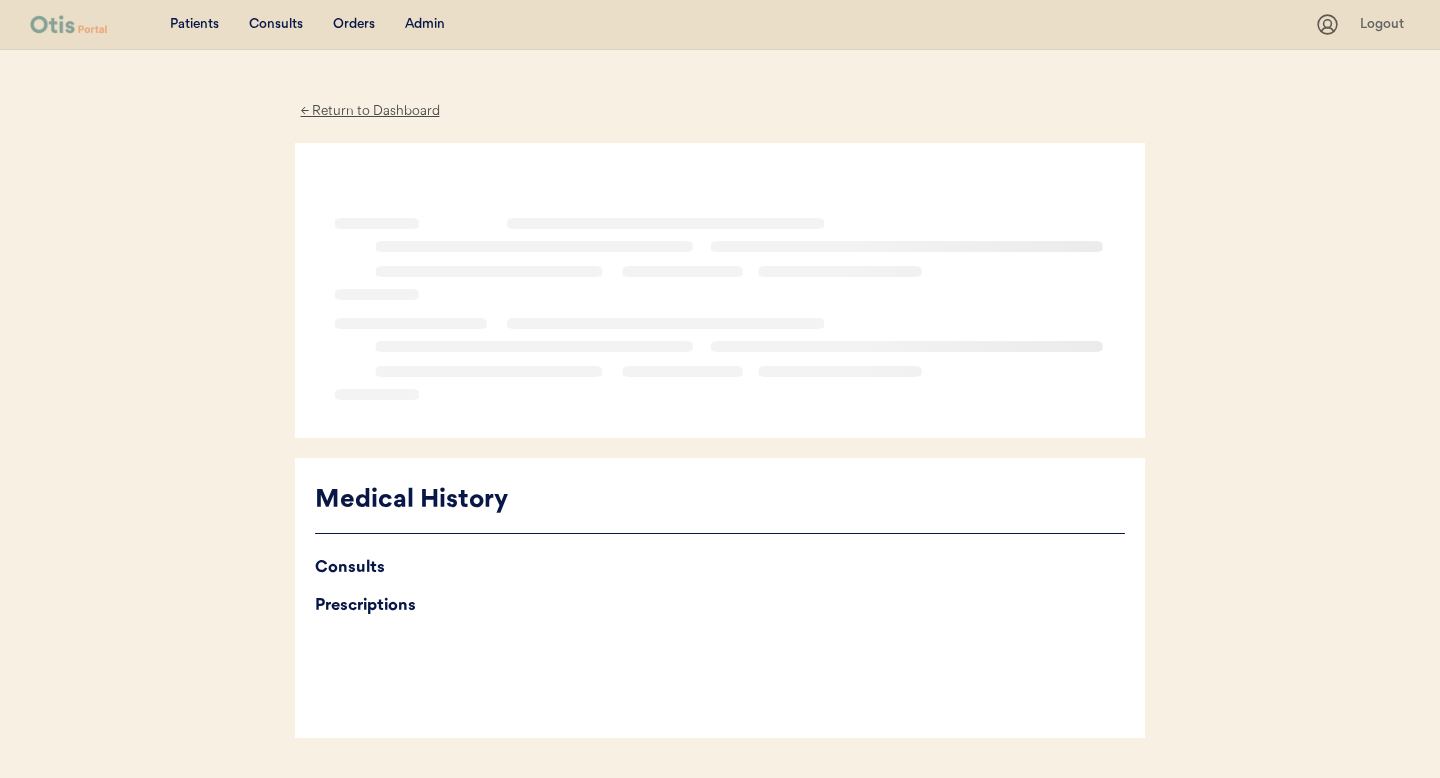 scroll, scrollTop: 0, scrollLeft: 0, axis: both 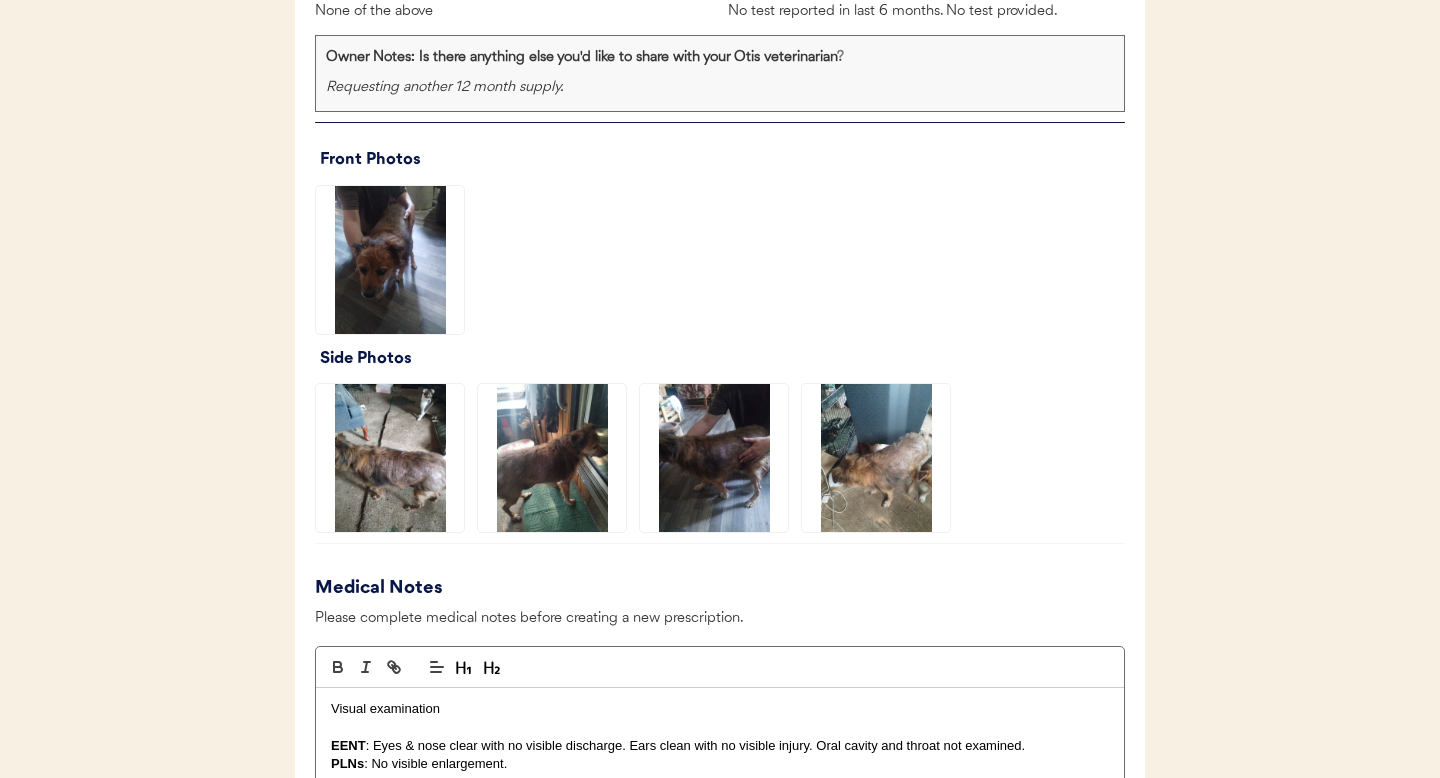 click 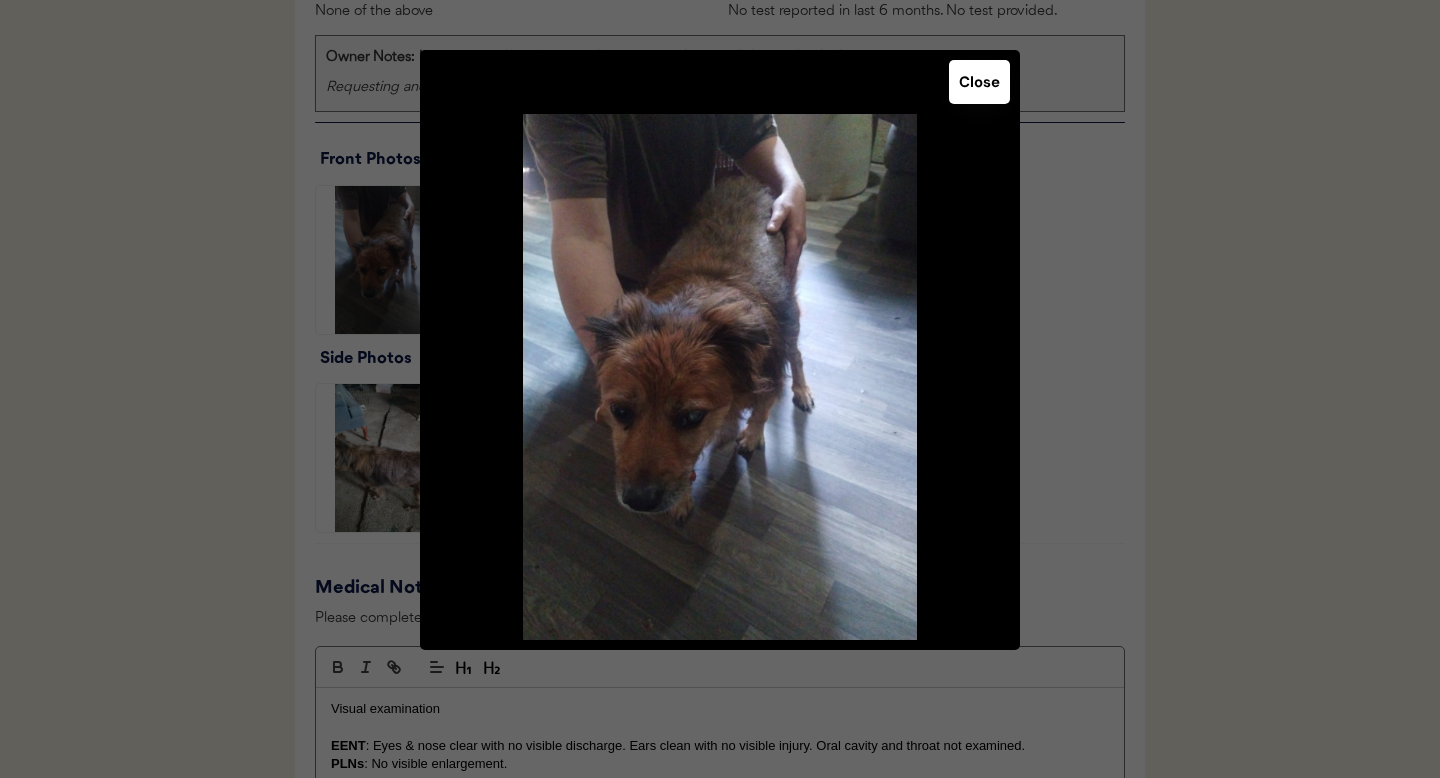 click on "Close" at bounding box center [979, 82] 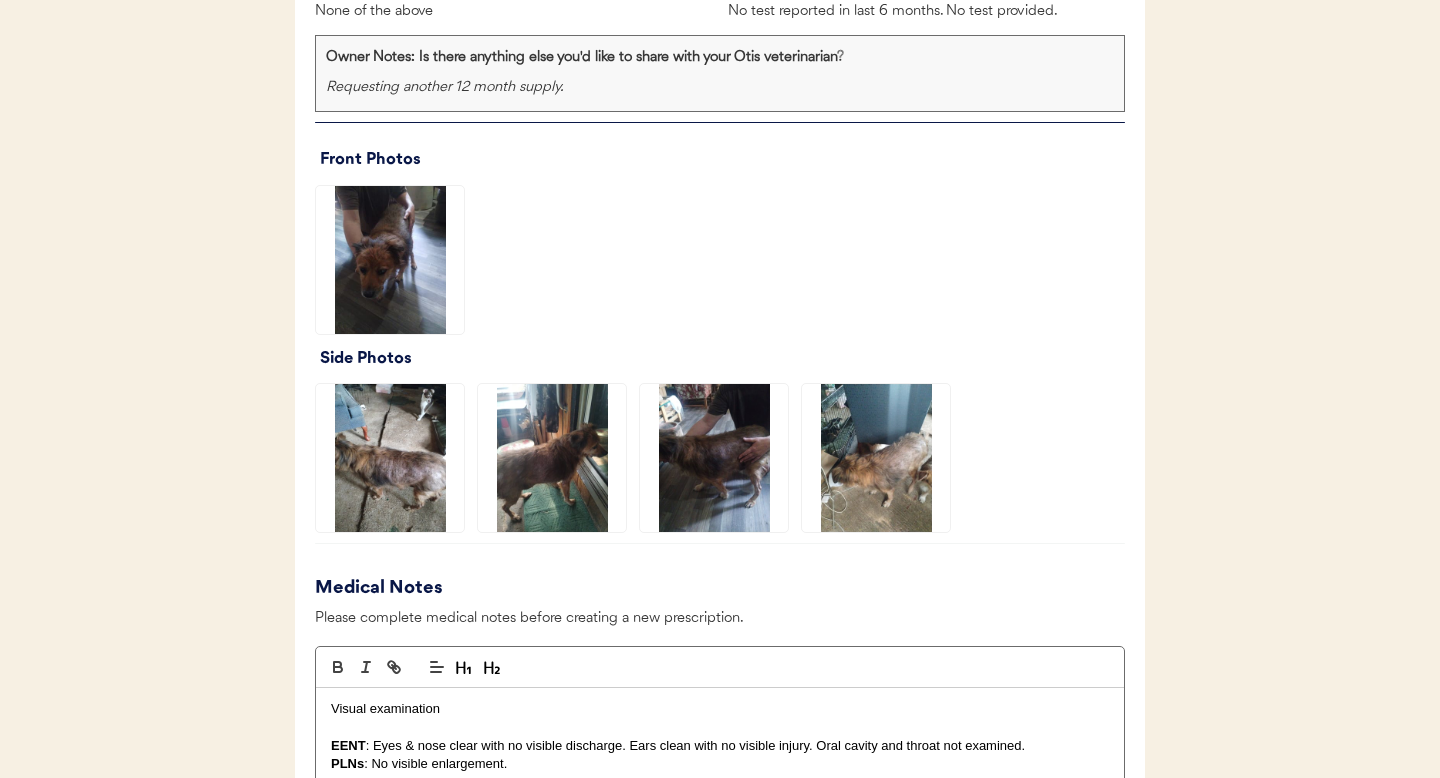 click 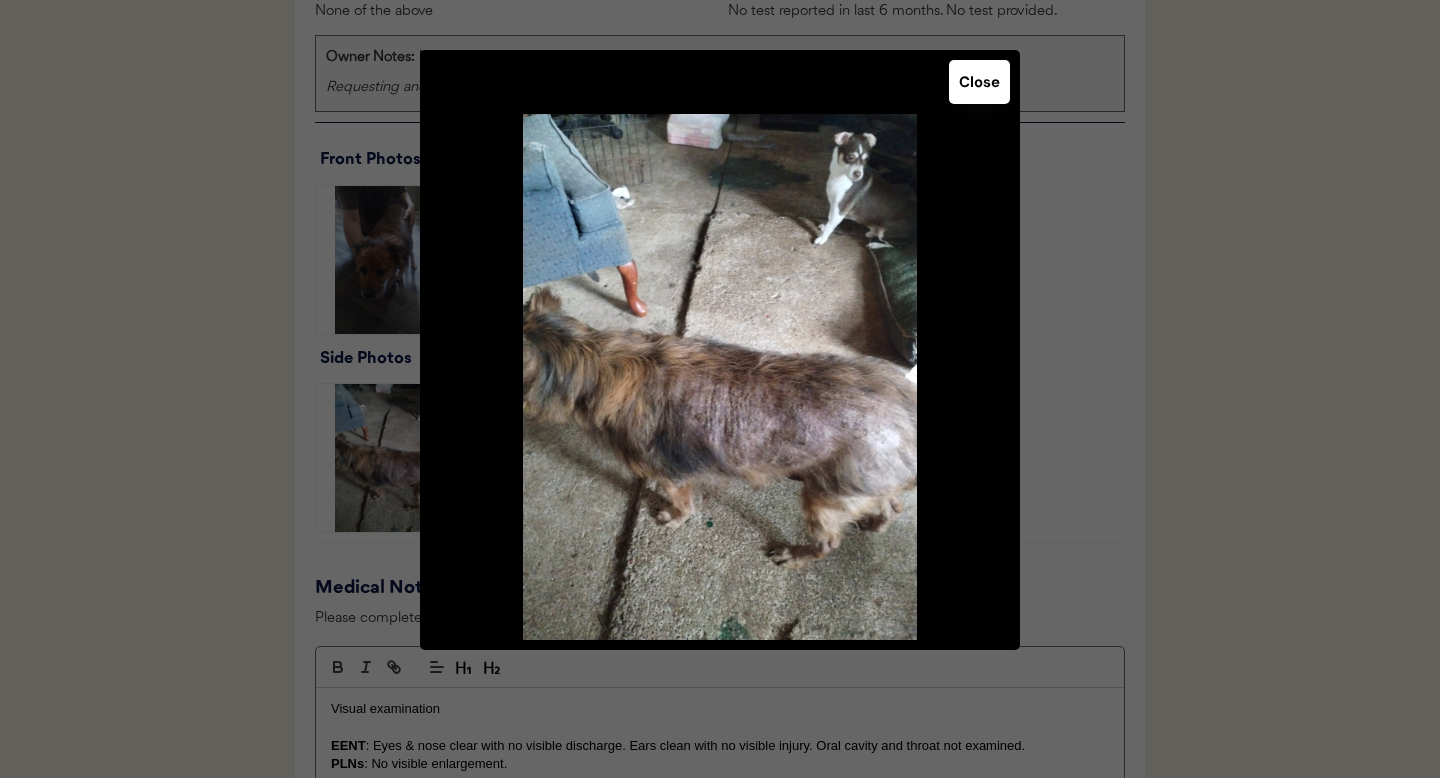 click on "Close" at bounding box center (979, 82) 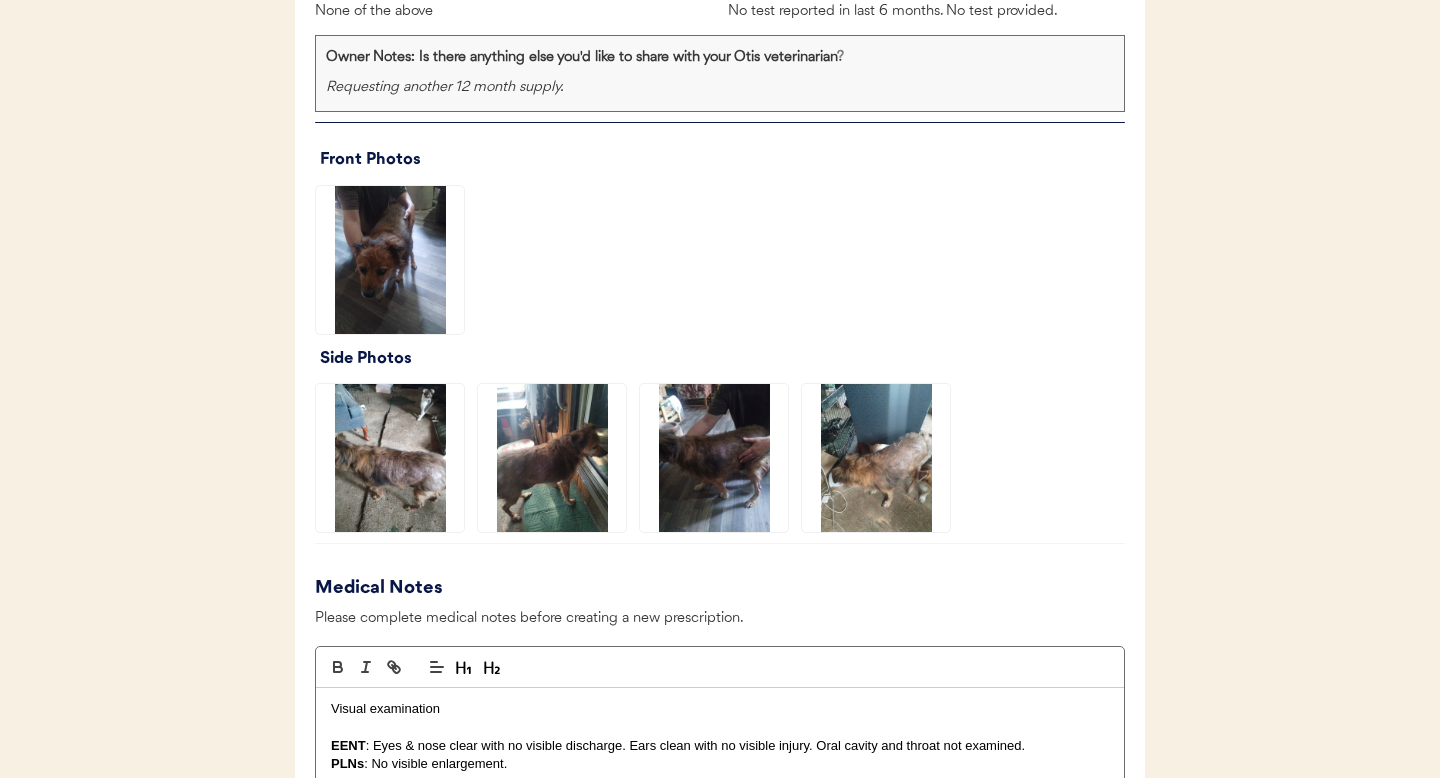 click 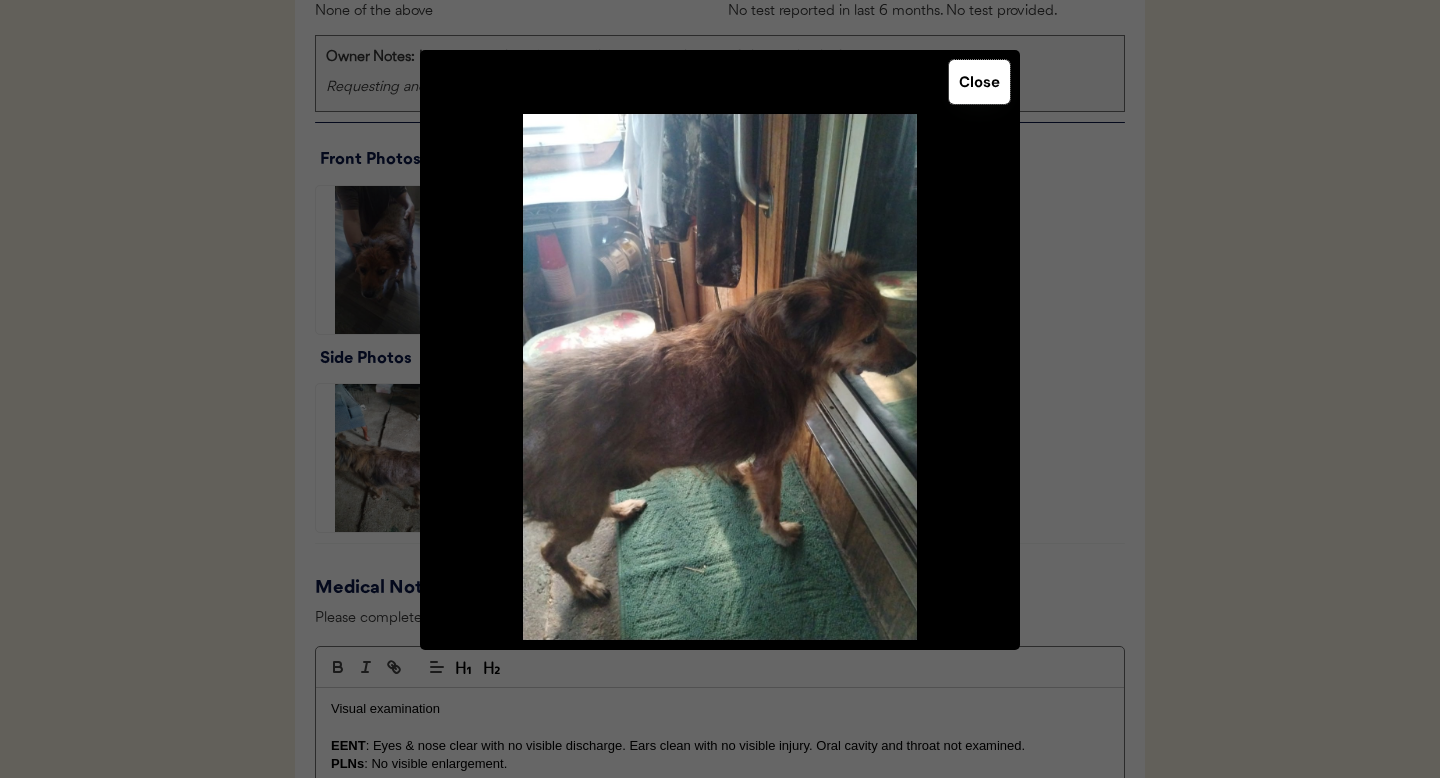 click on "Close" at bounding box center [979, 82] 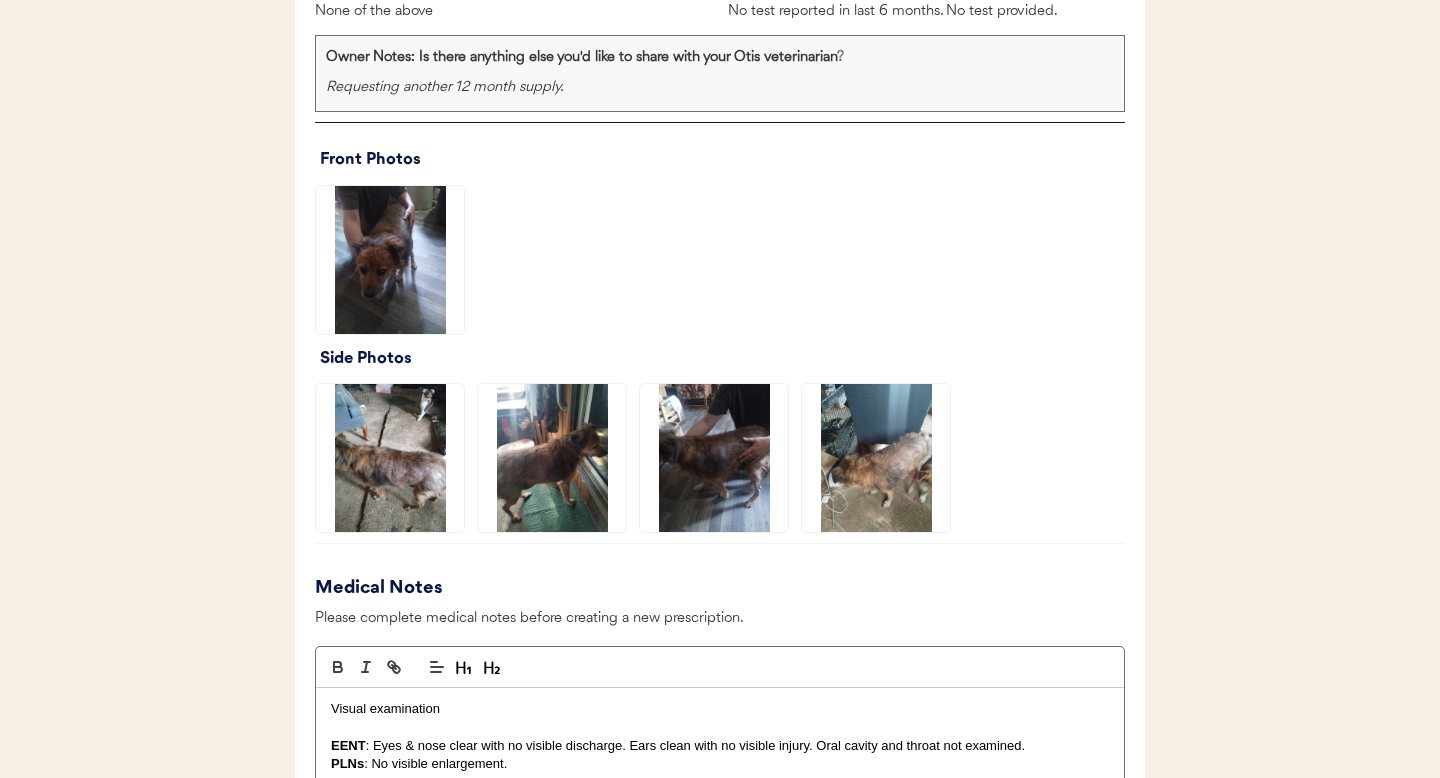 click 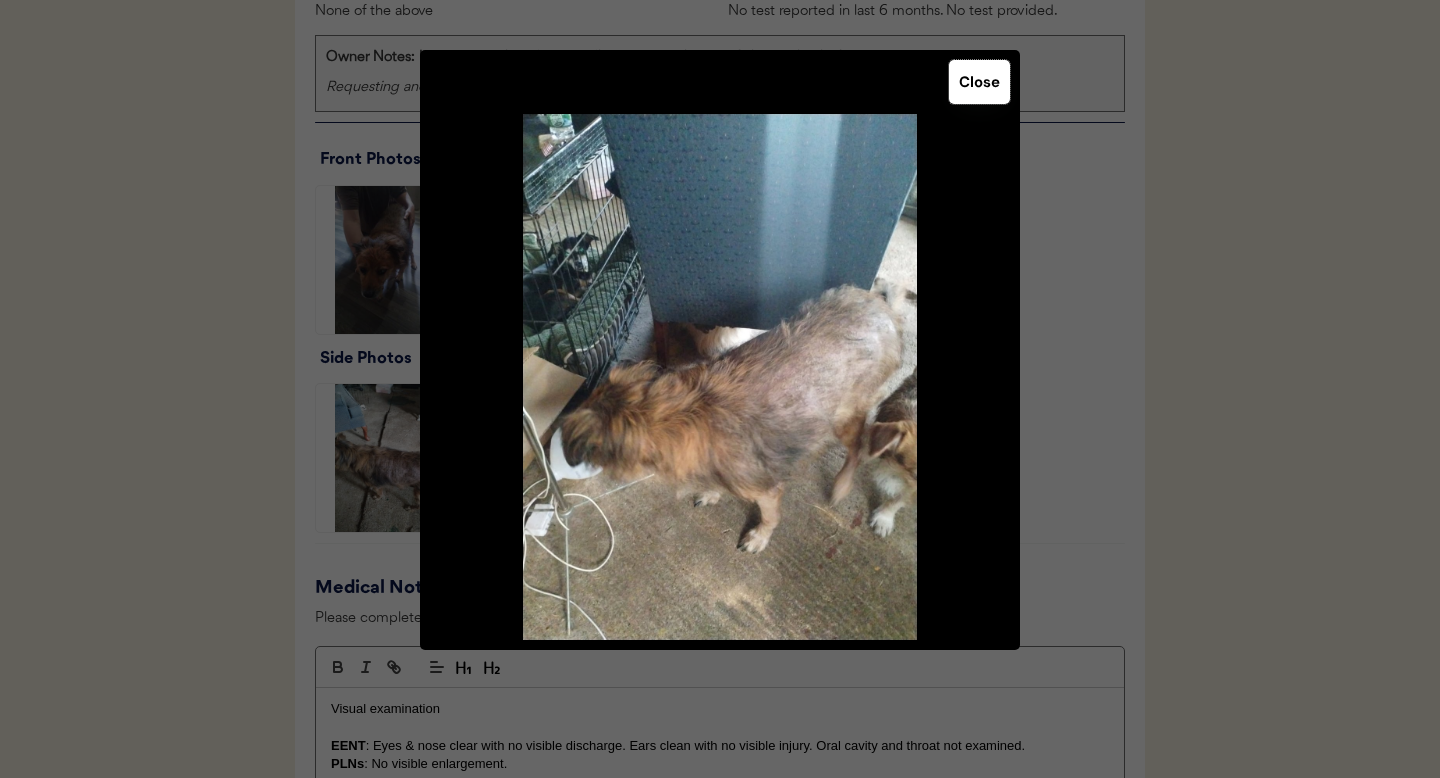 click on "Close" at bounding box center [979, 82] 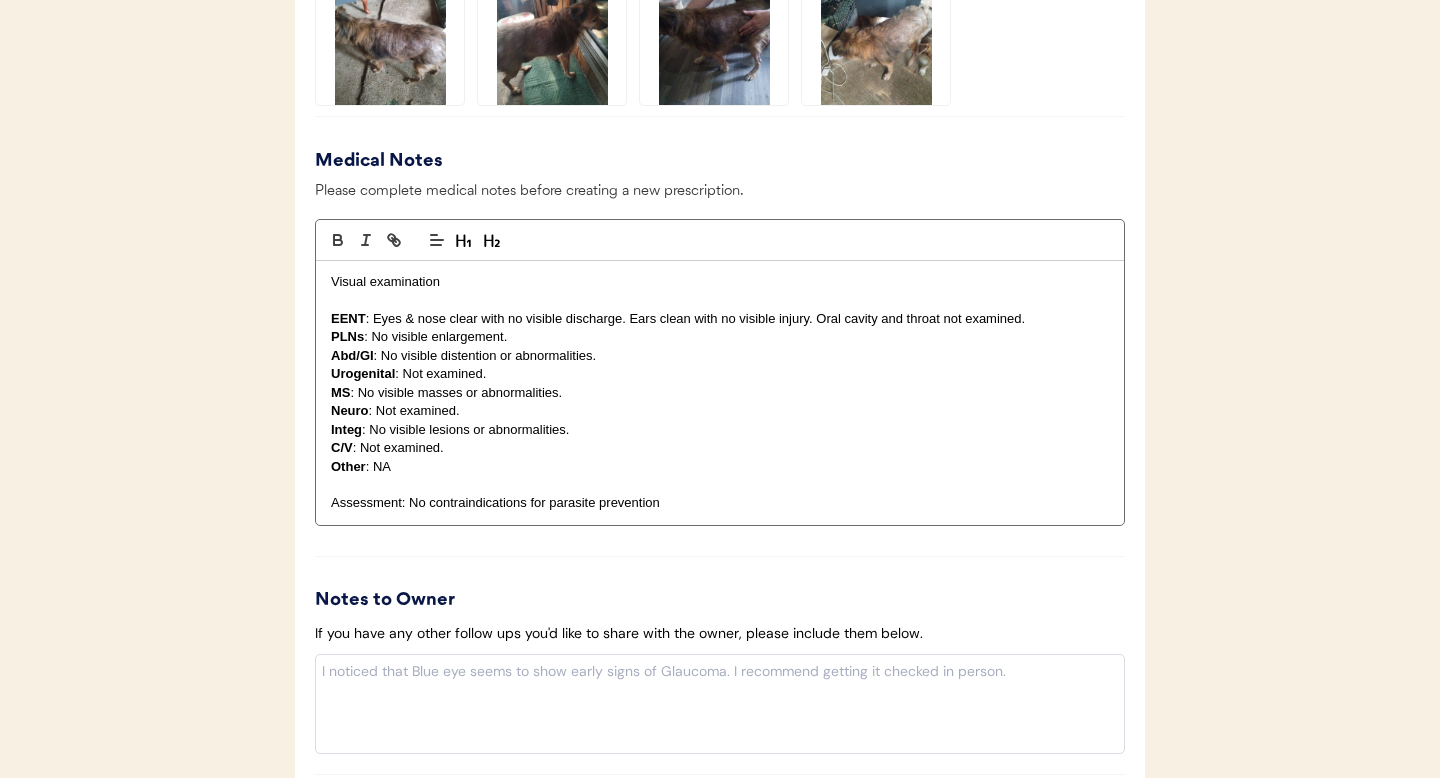 scroll, scrollTop: 2382, scrollLeft: 0, axis: vertical 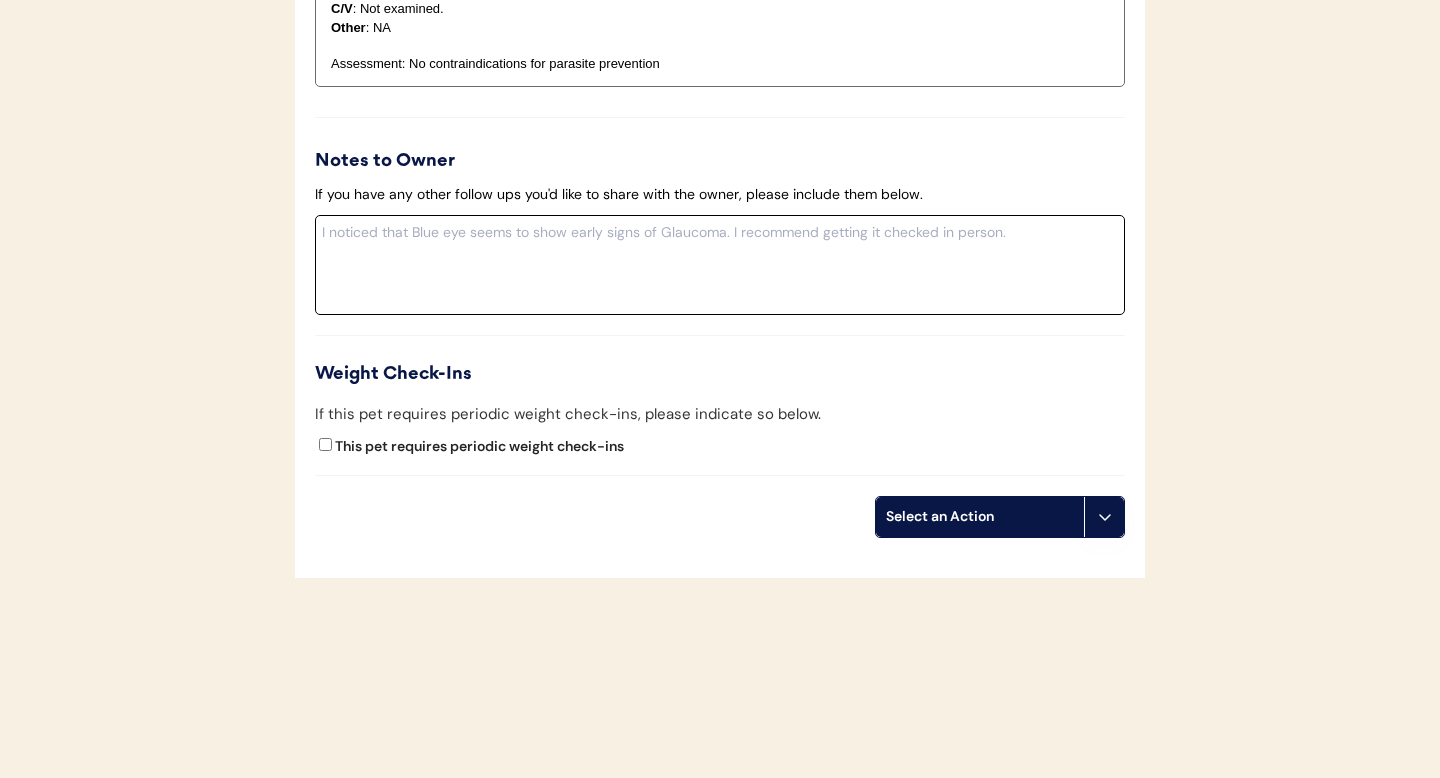 click at bounding box center (720, 265) 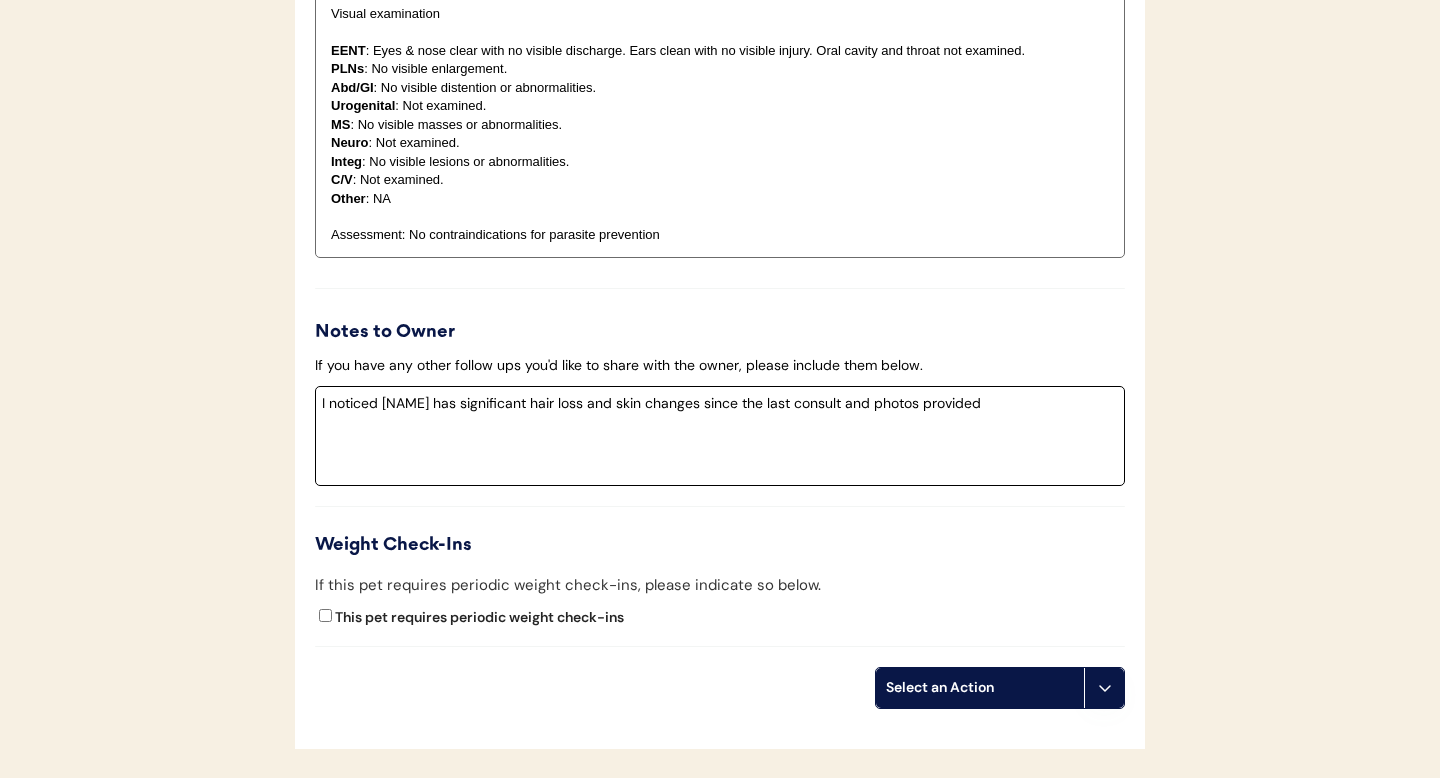 scroll, scrollTop: 2382, scrollLeft: 0, axis: vertical 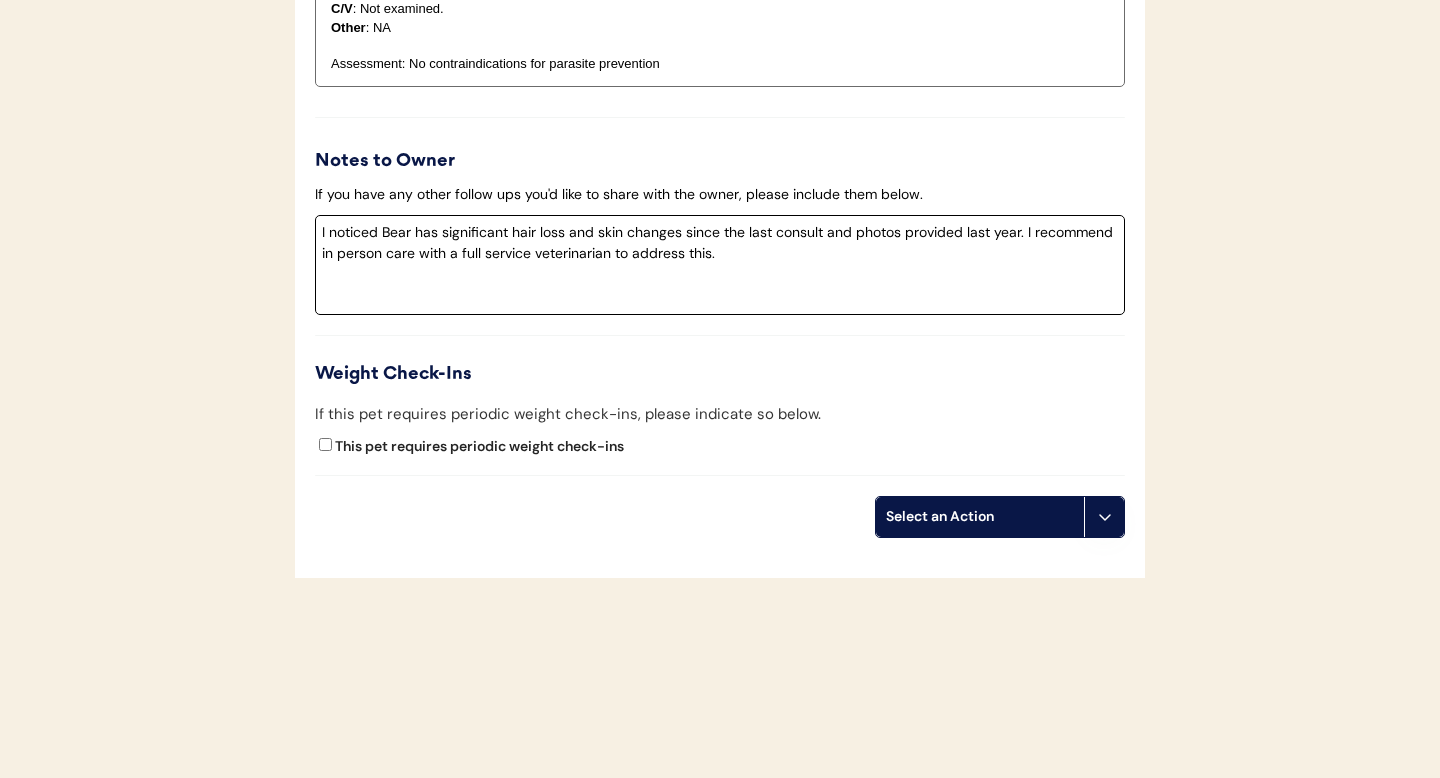 type on "I noticed Bear has significant hair loss and skin changes since the last consult and photos provided last year. I recommend in person care with a full service veterinarian to address this." 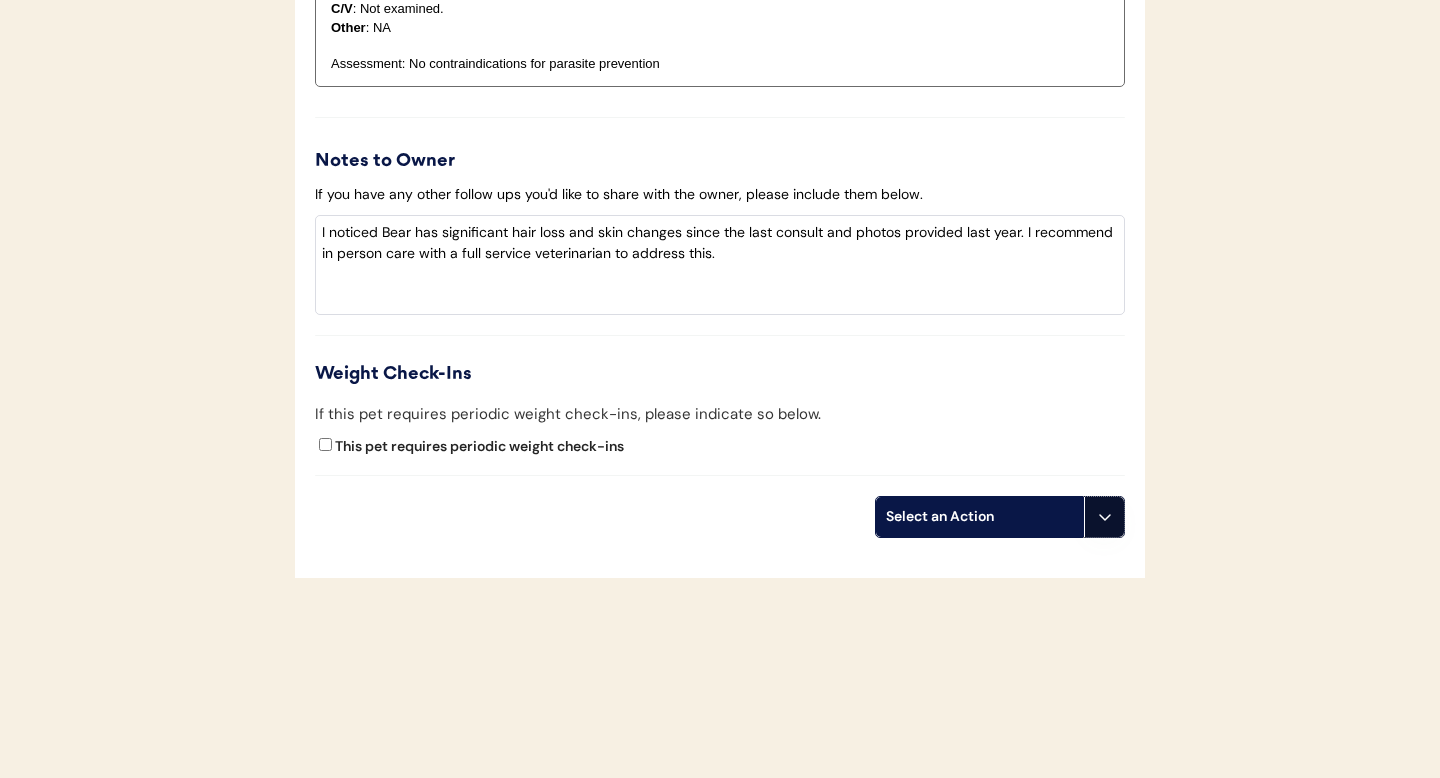 click 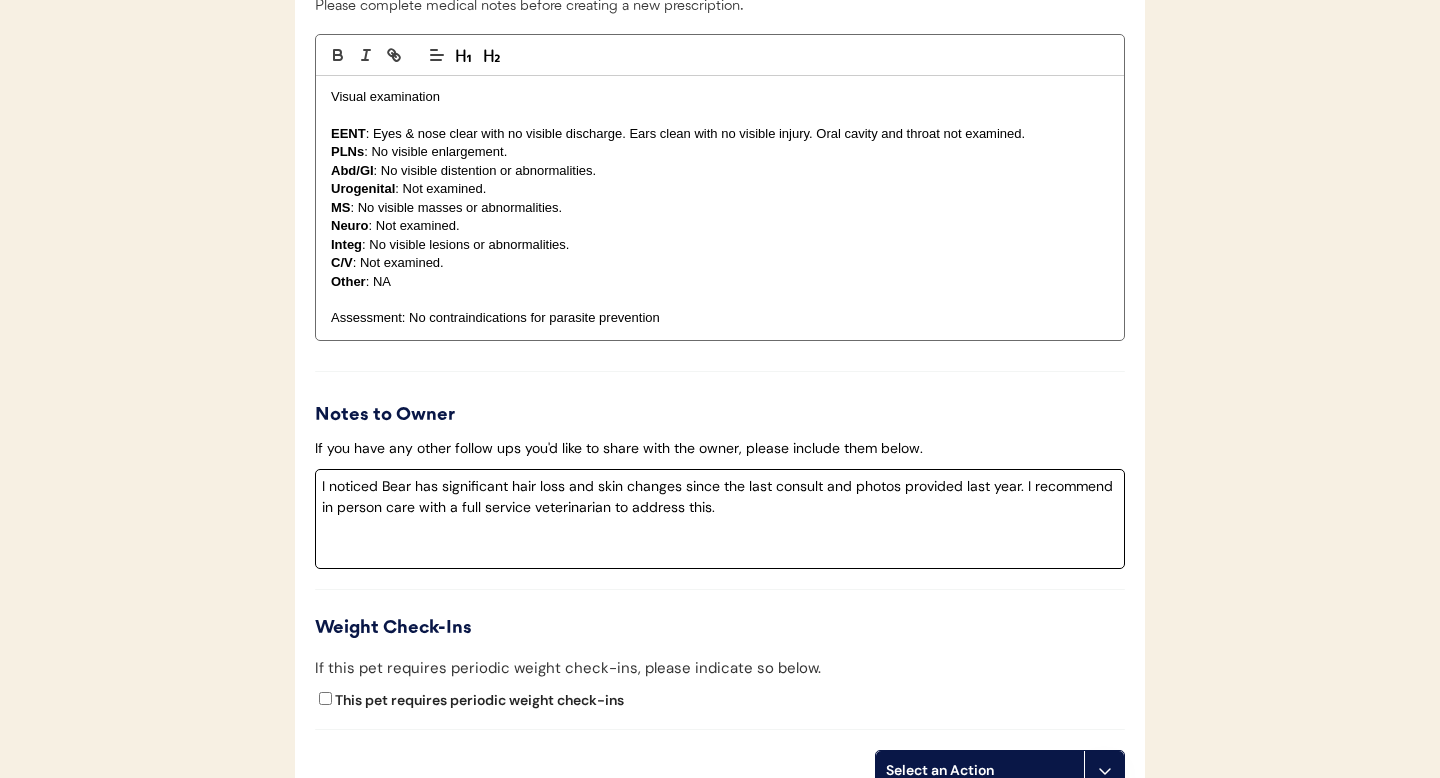 scroll, scrollTop: 2104, scrollLeft: 0, axis: vertical 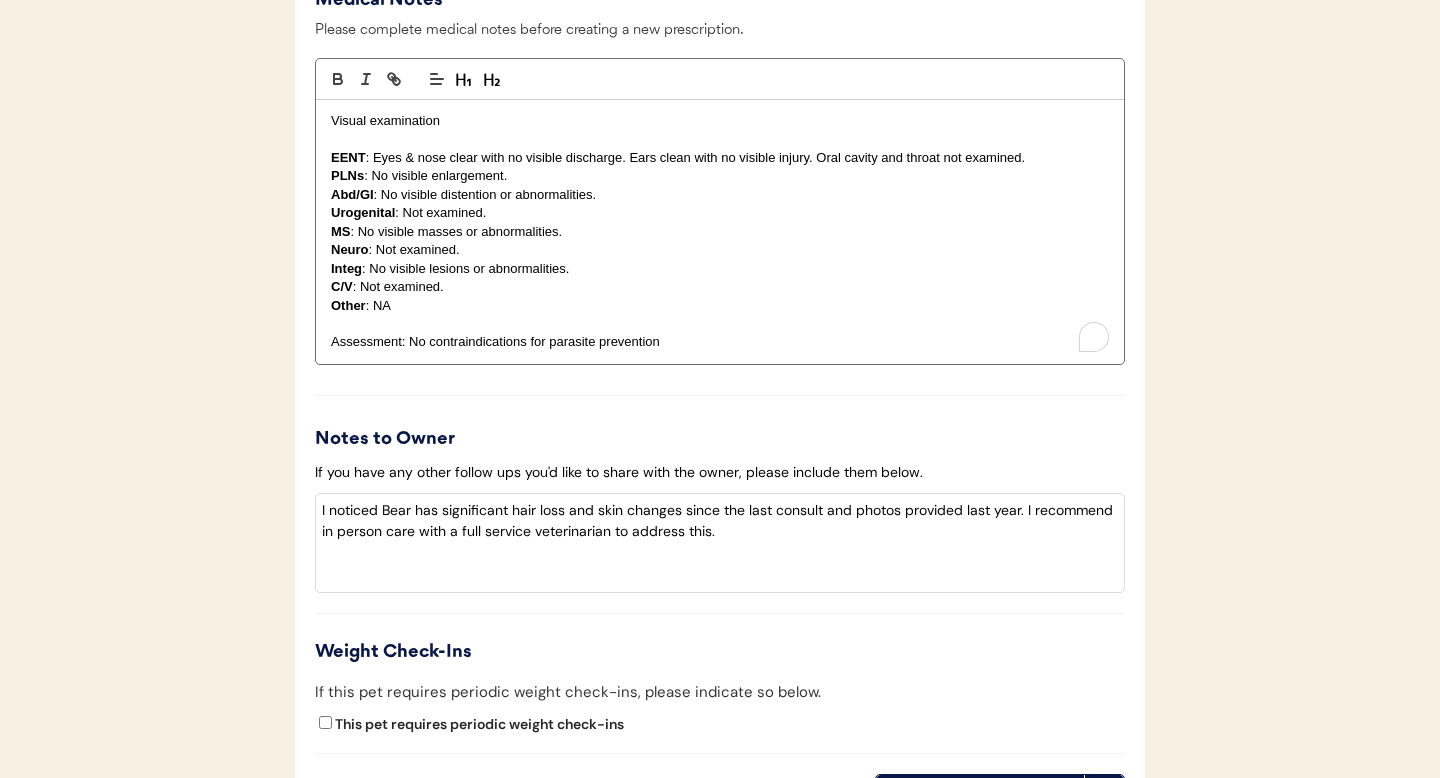 click on "EENT : Eyes & nose clear with no visible discharge. Ears clean with no visible injury. Oral cavity and throat not examined." at bounding box center (720, 158) 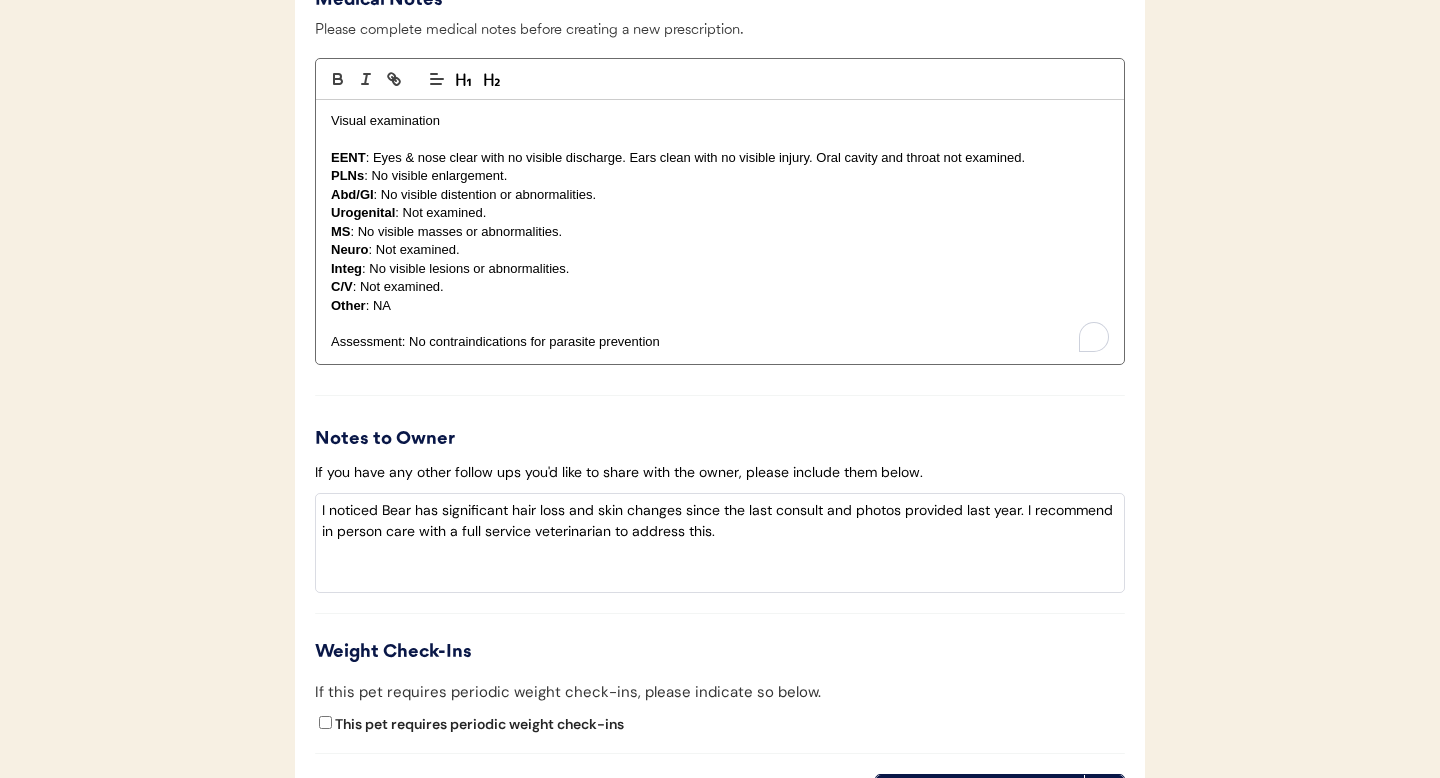 type 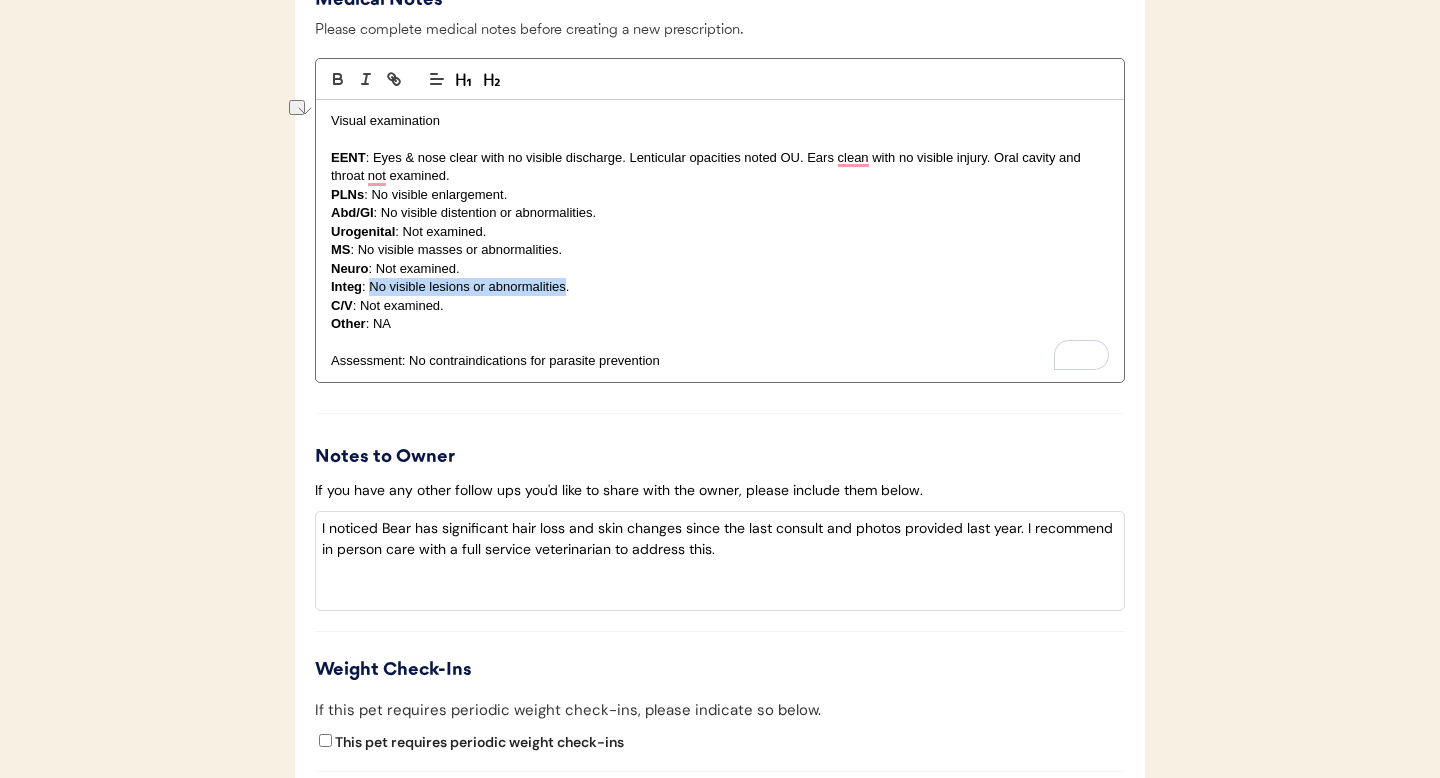 drag, startPoint x: 371, startPoint y: 286, endPoint x: 563, endPoint y: 288, distance: 192.01042 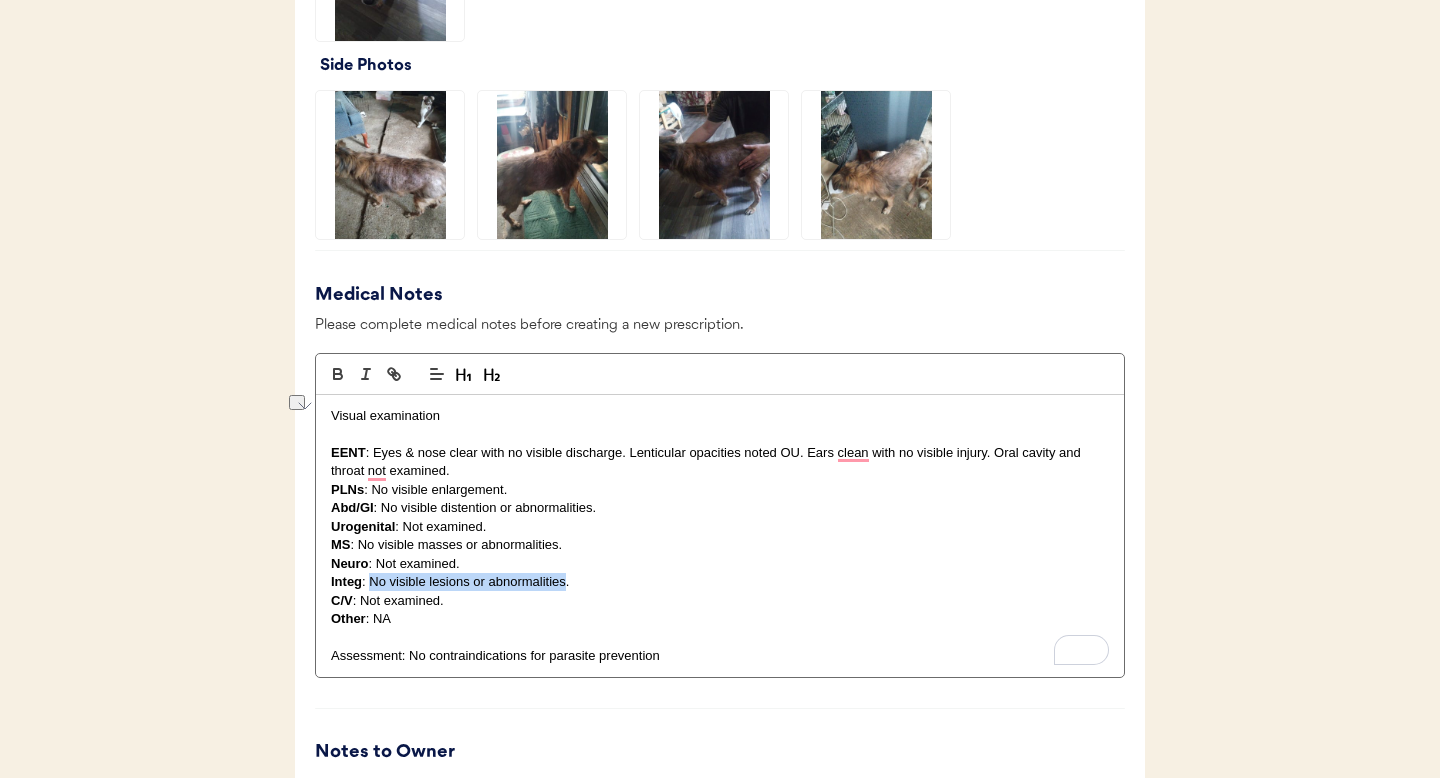 scroll, scrollTop: 1816, scrollLeft: 0, axis: vertical 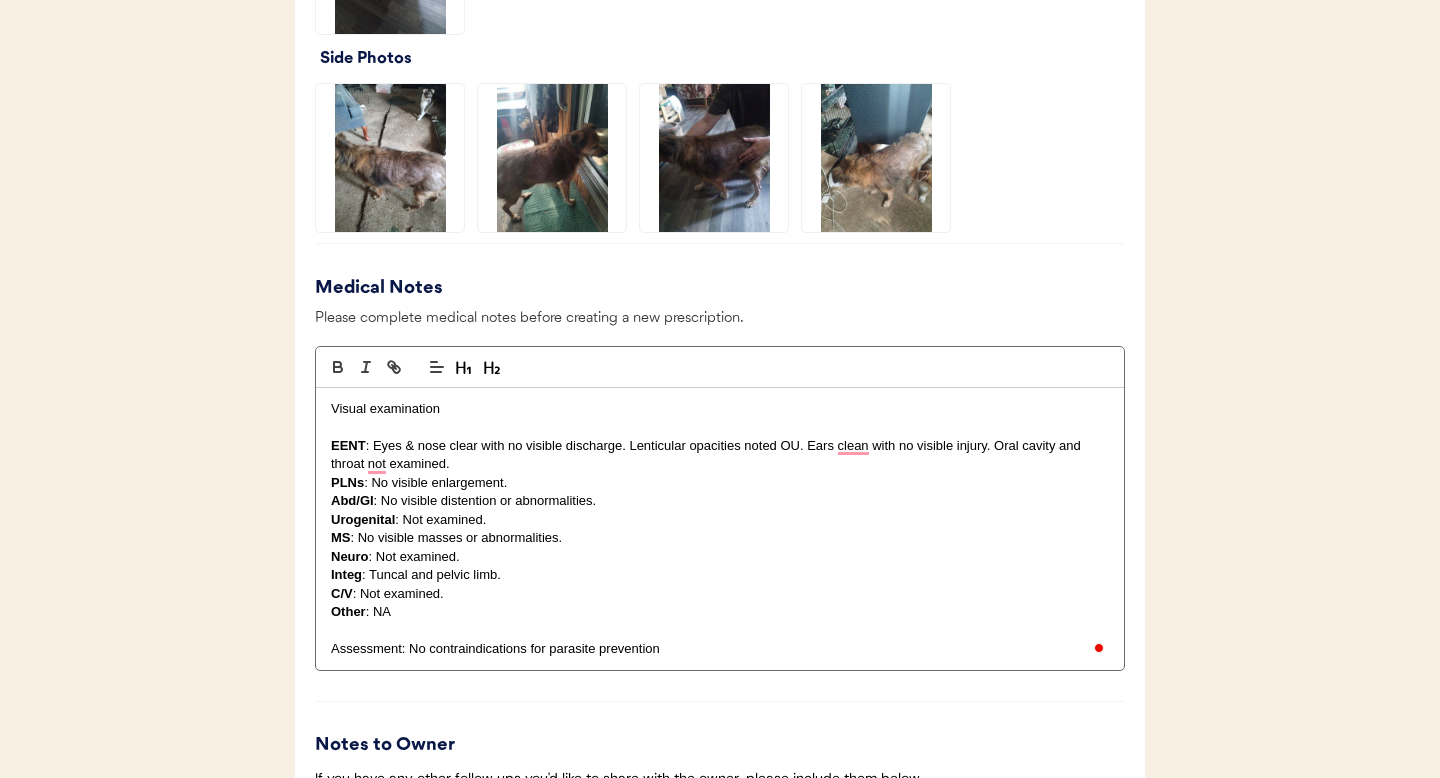 click 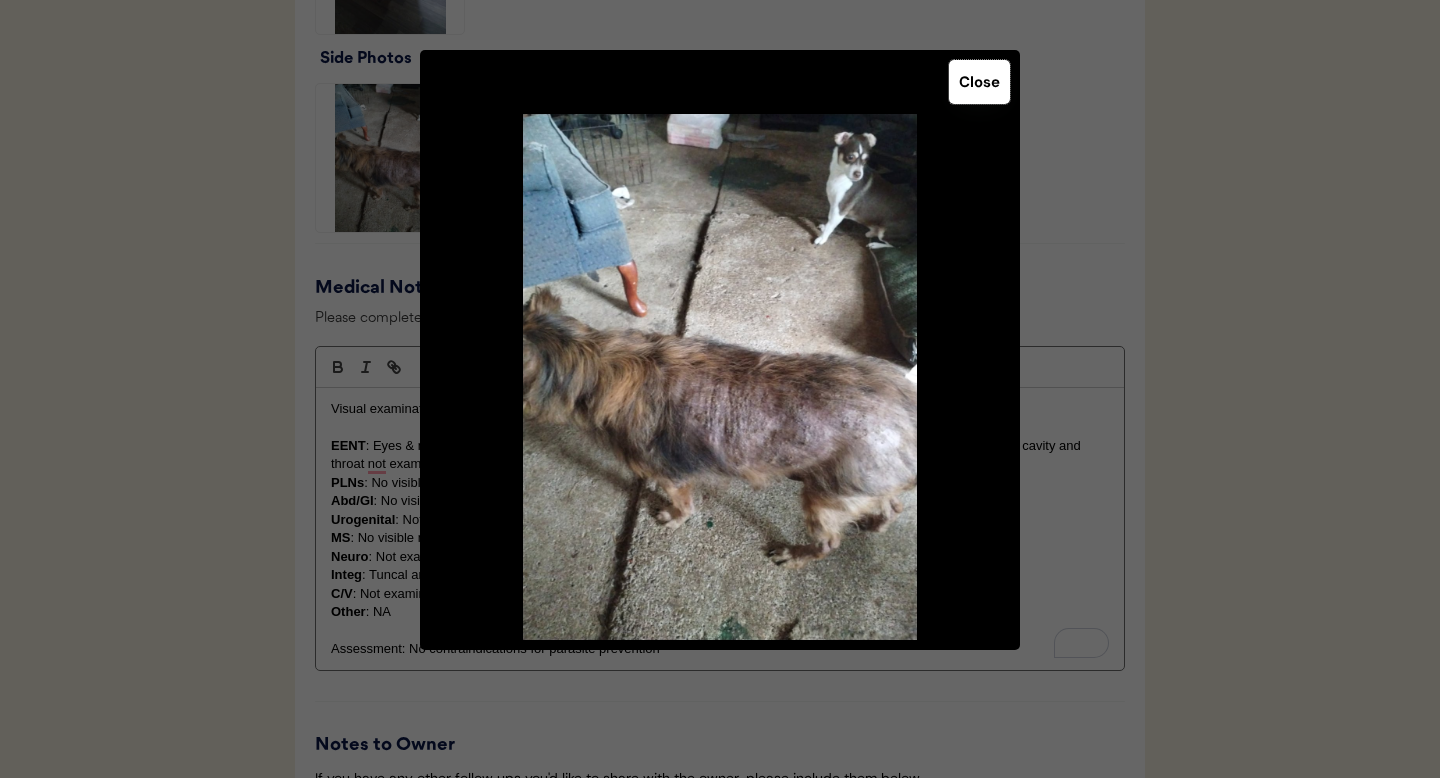 click on "Close" at bounding box center (979, 82) 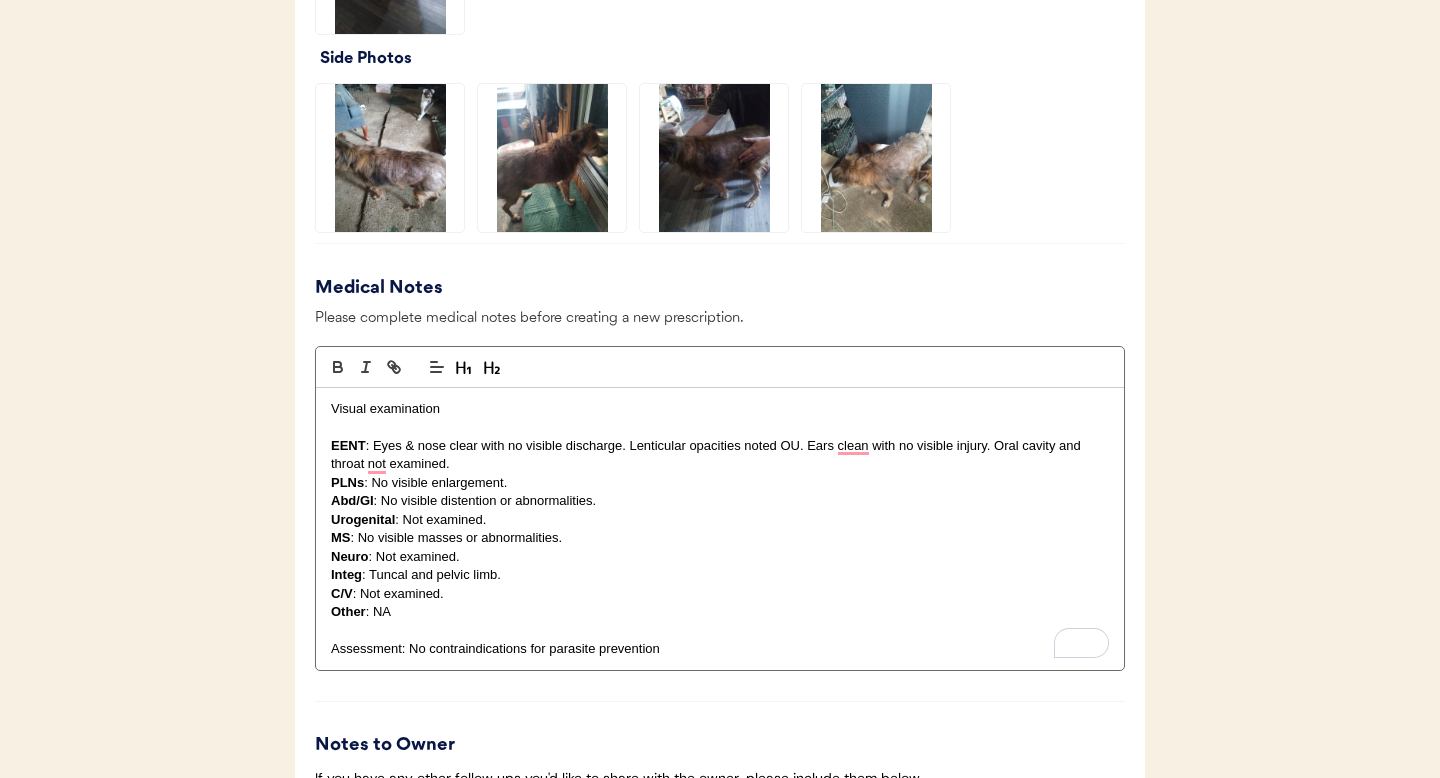 click 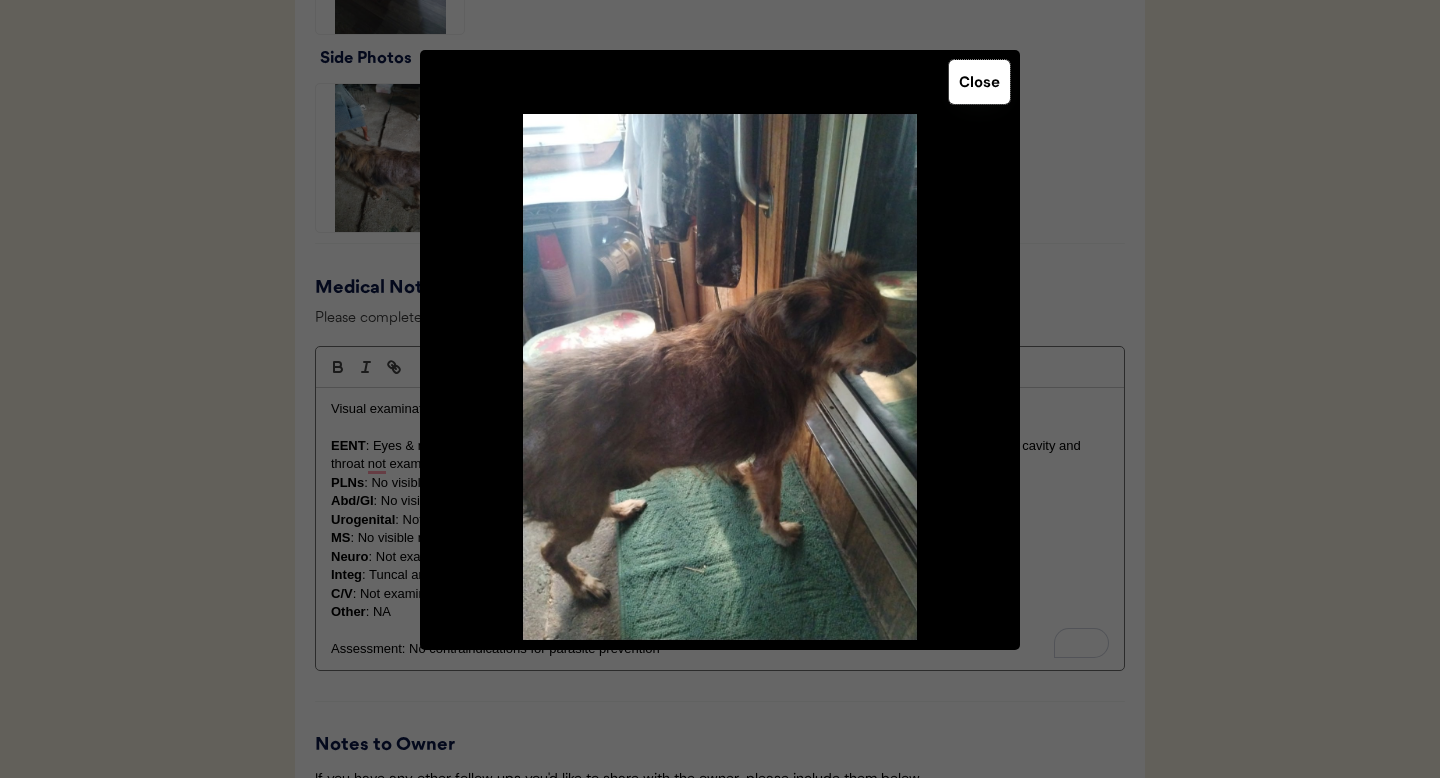 click on "Close" at bounding box center (979, 82) 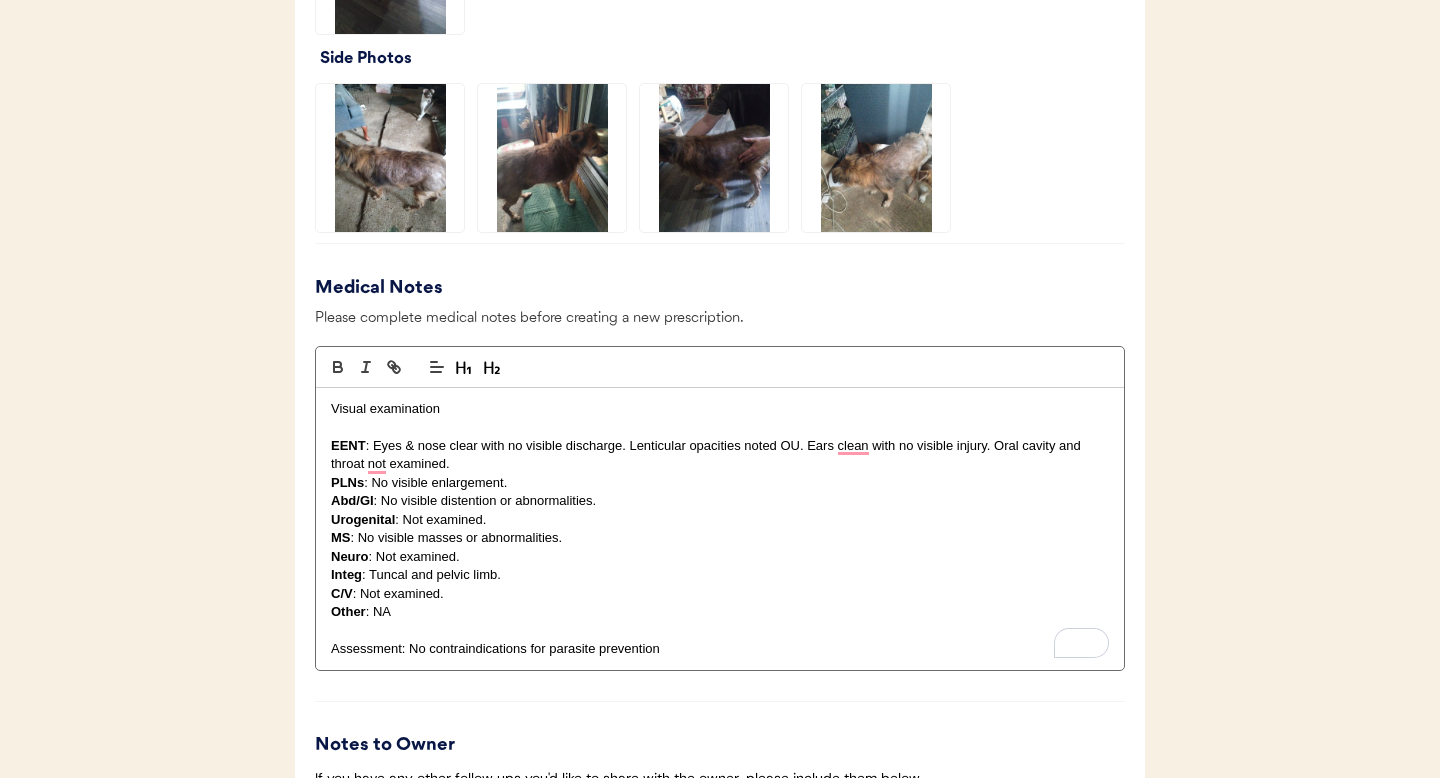 click 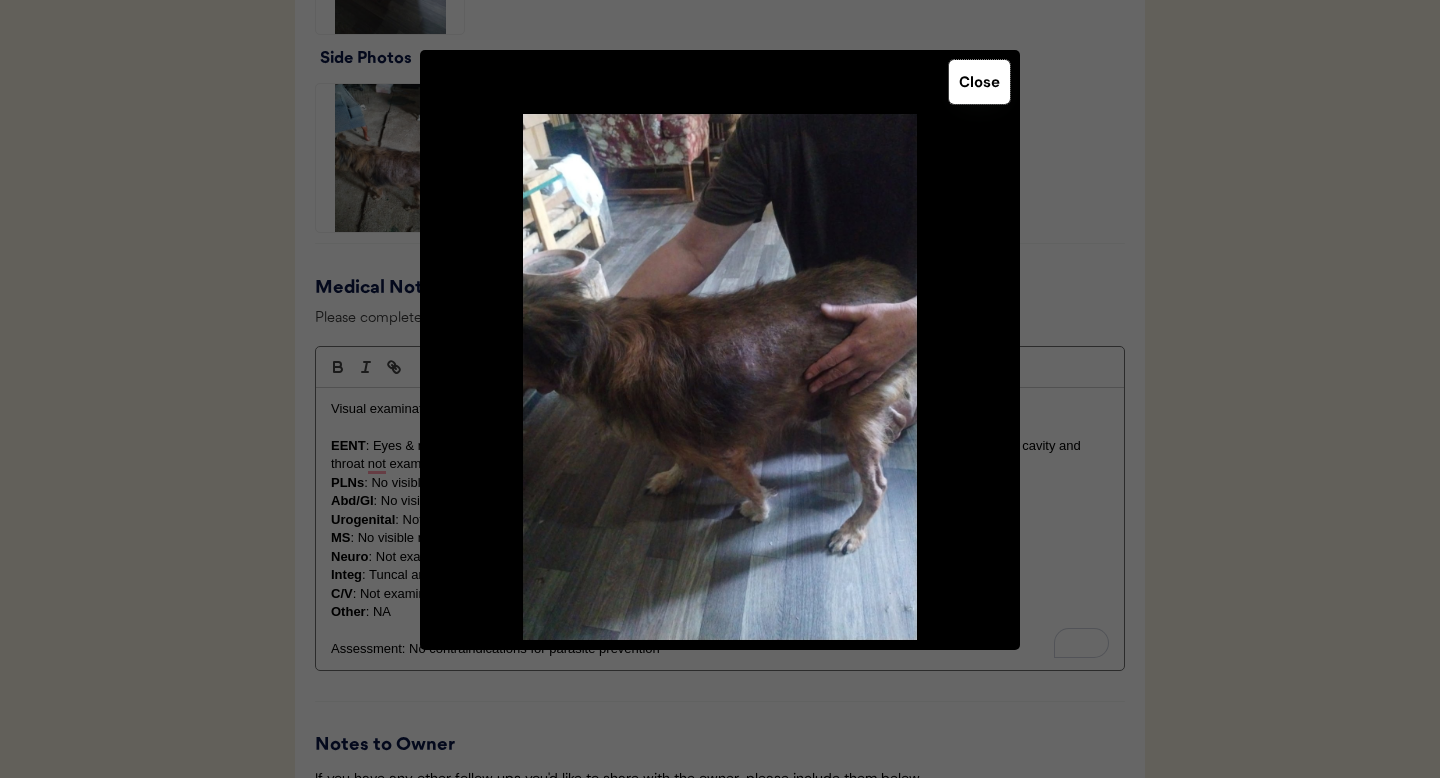 click on "Close" at bounding box center [979, 82] 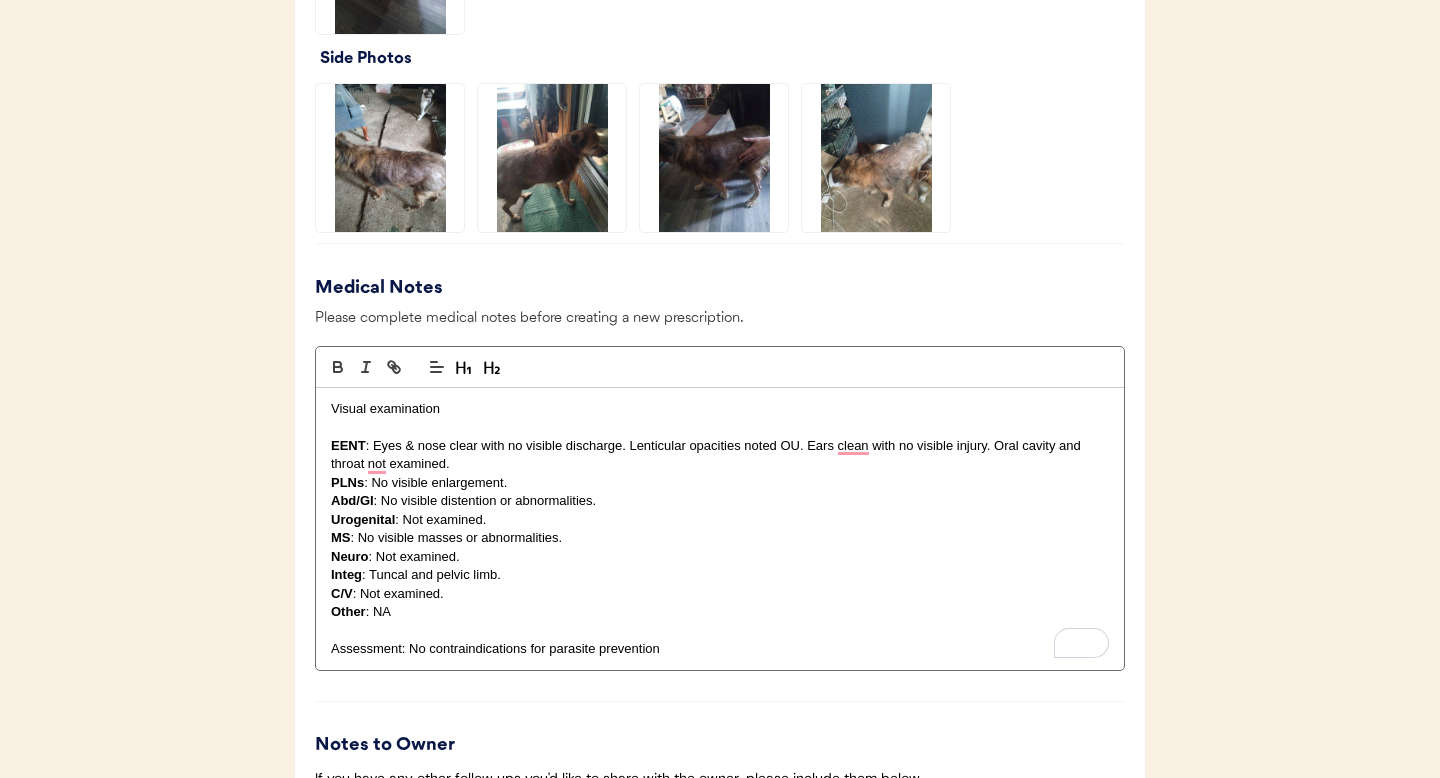 click 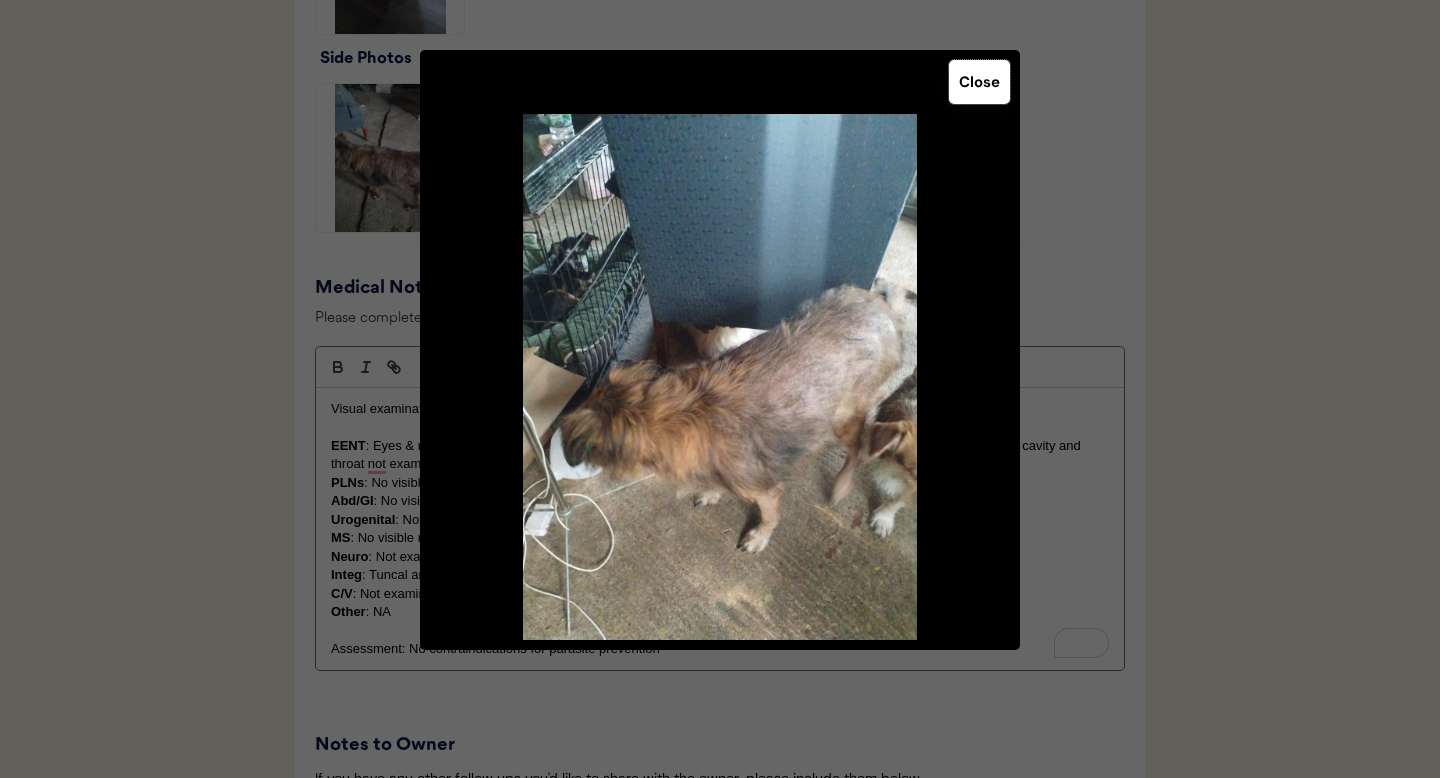click on "Close" at bounding box center [979, 82] 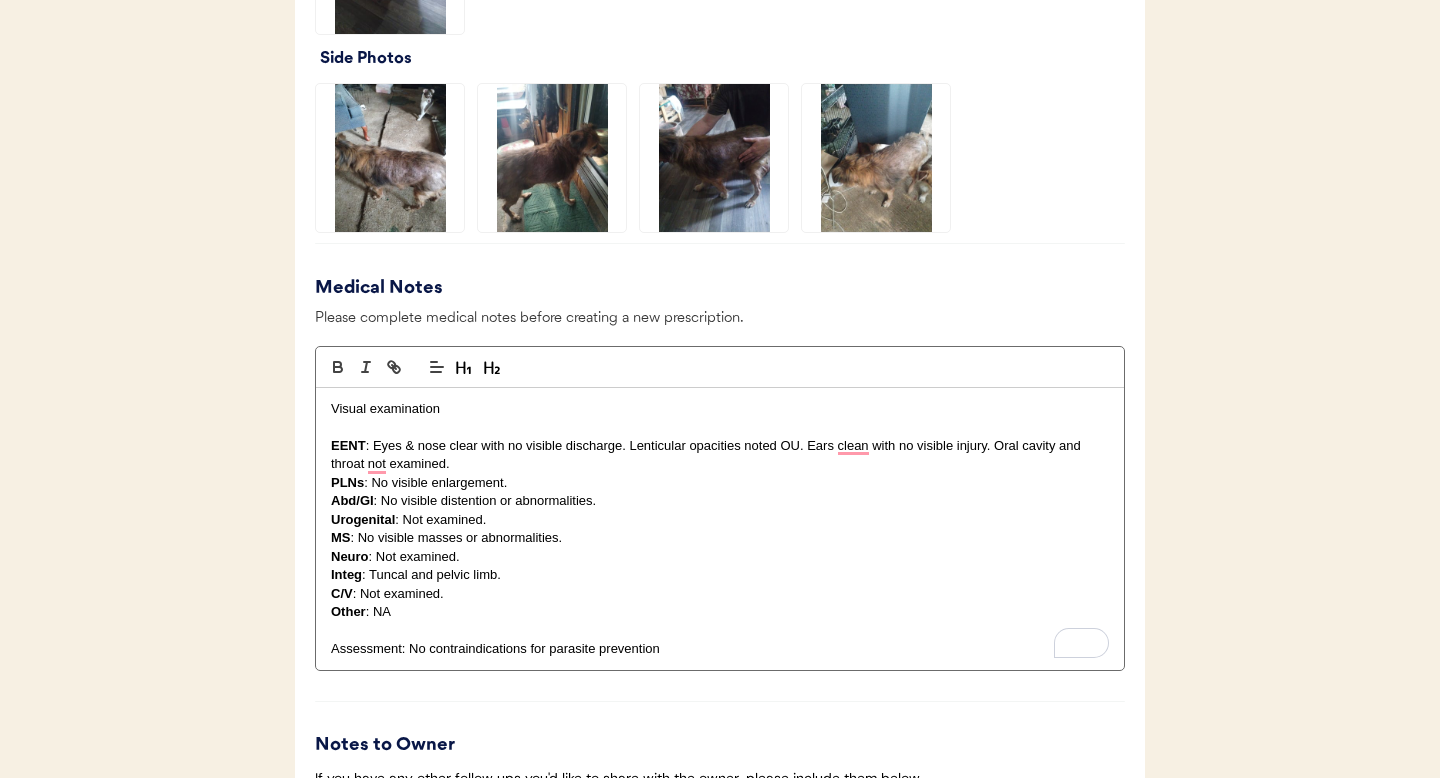 click on "Abd/GI : No visible distention or abnormalities." at bounding box center [720, 501] 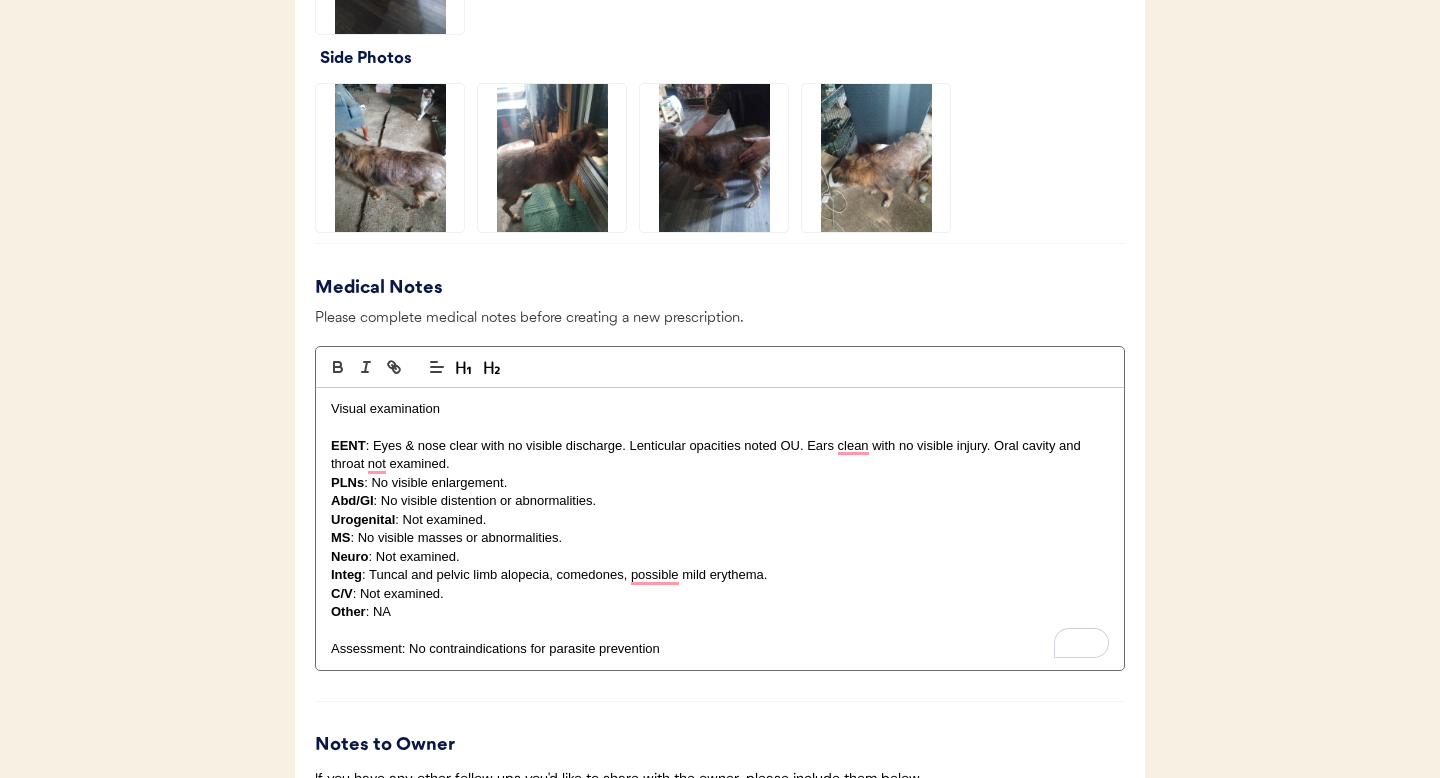 click 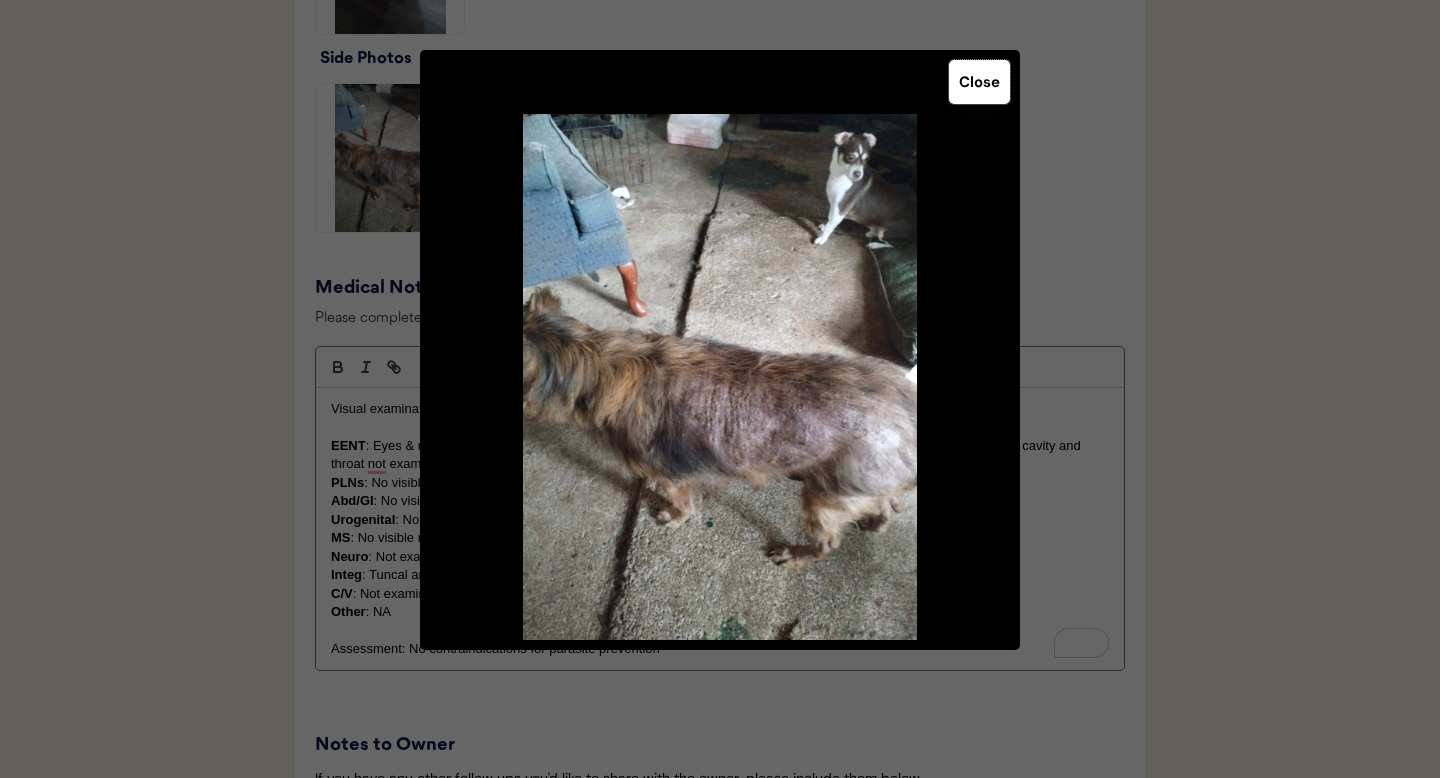 click on "Close" at bounding box center (979, 82) 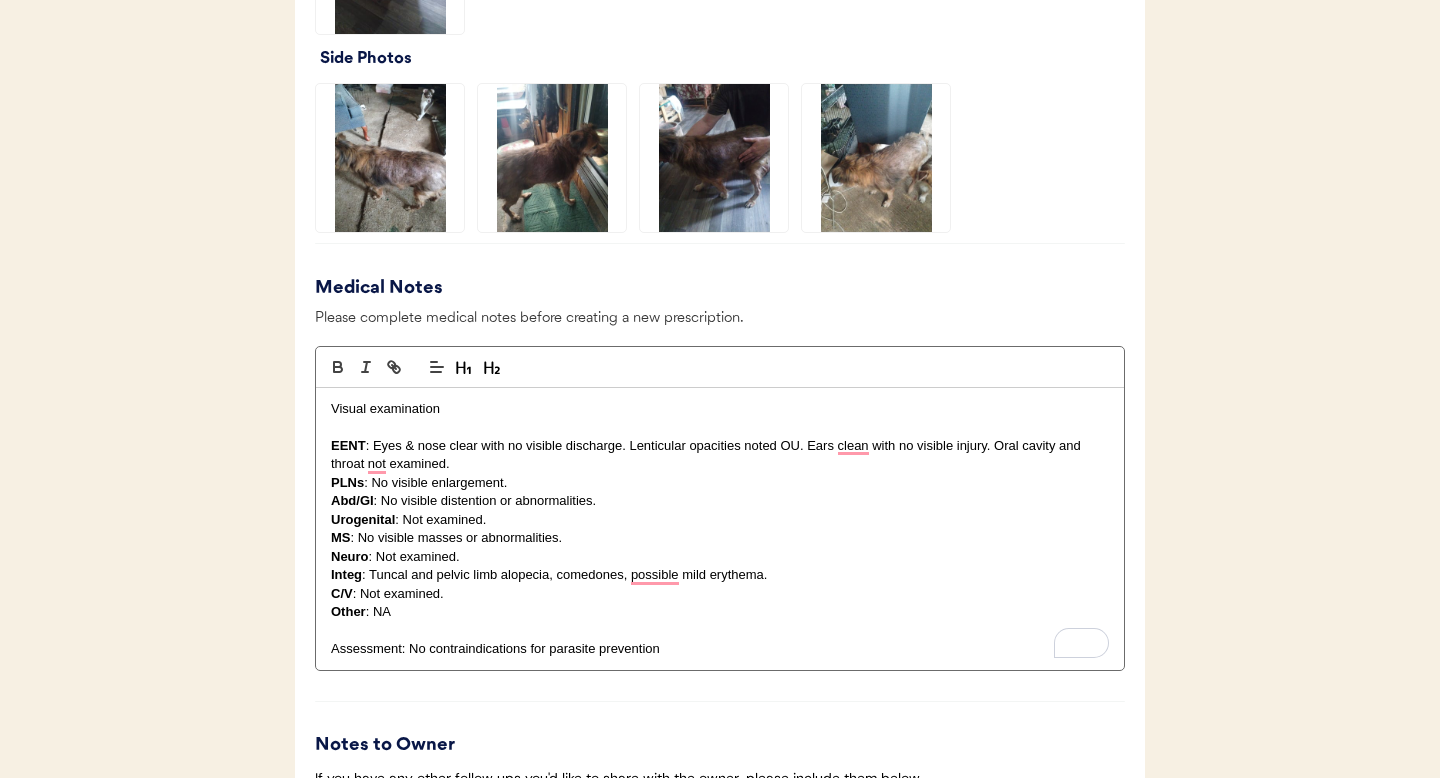 click on "Integ : Tuncal and pelvic limb alopecia, comedones, possible mild erythema." at bounding box center (720, 575) 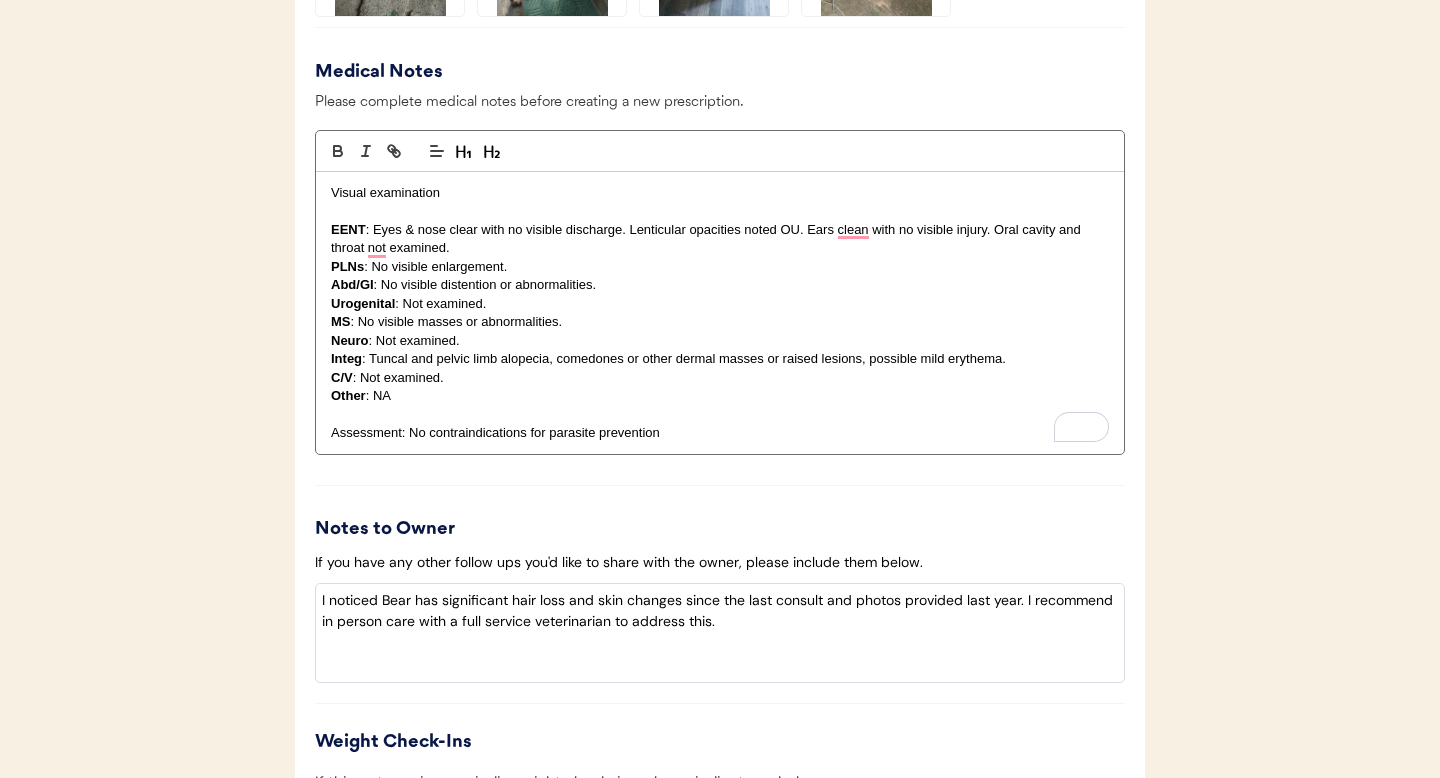 scroll, scrollTop: 2035, scrollLeft: 0, axis: vertical 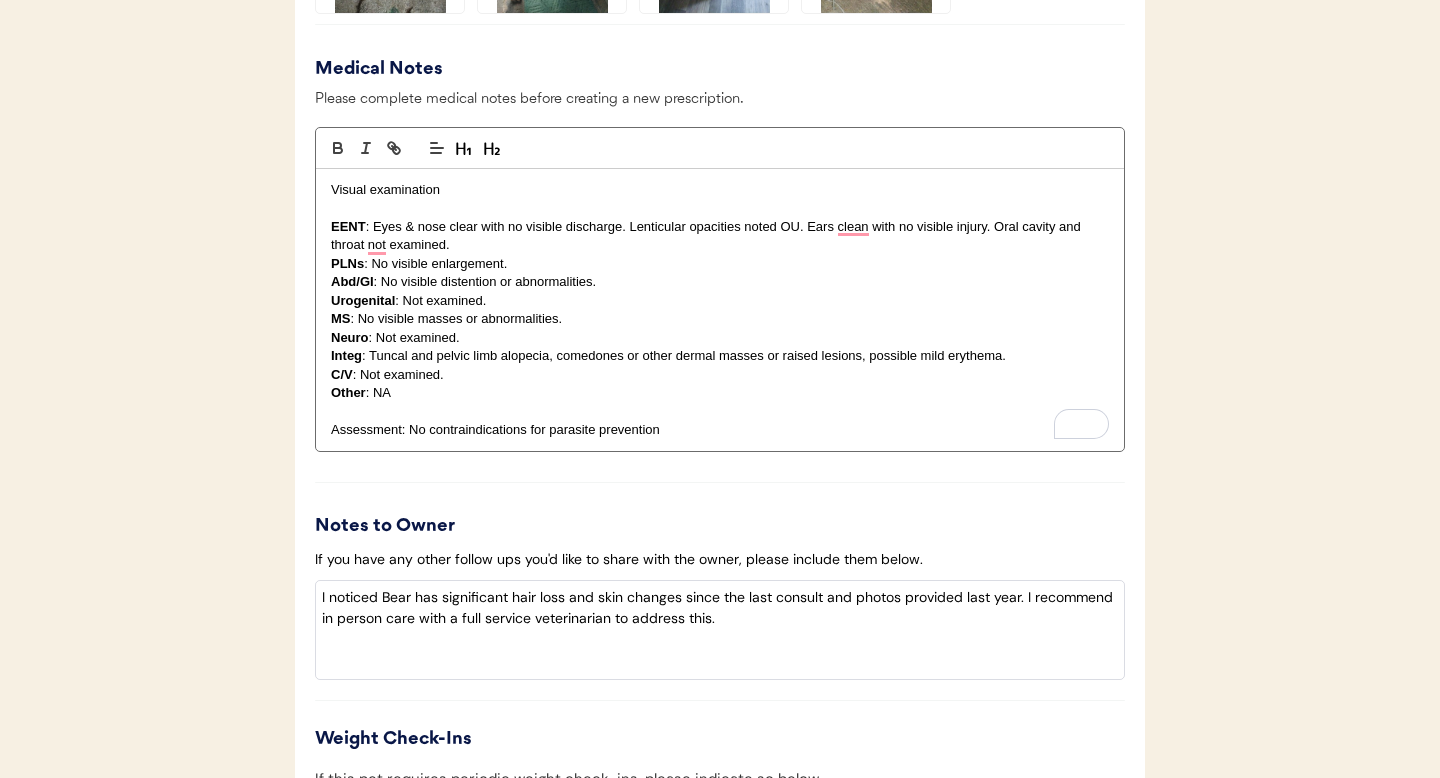 click on "Assessment: No contraindications for parasite prevention" at bounding box center (720, 430) 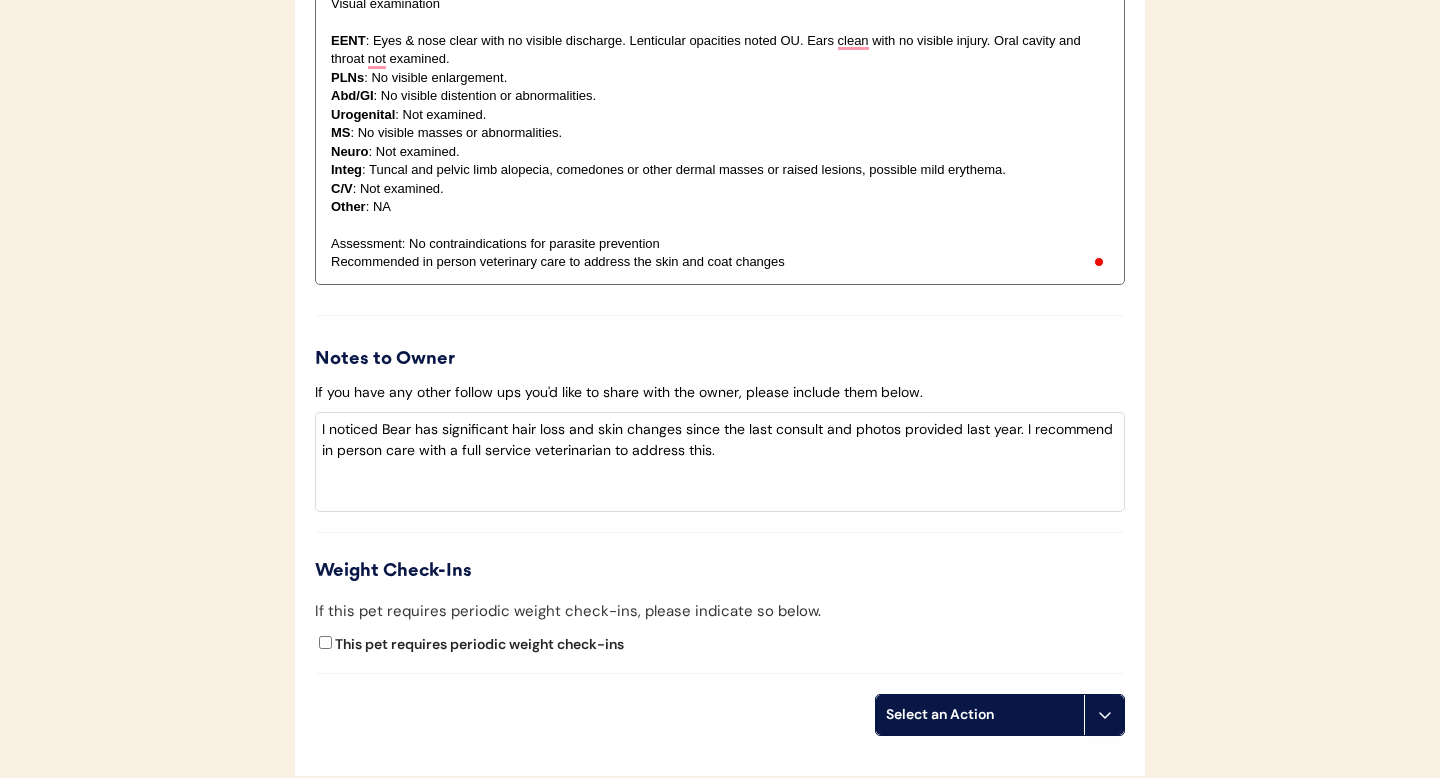 scroll, scrollTop: 2316, scrollLeft: 0, axis: vertical 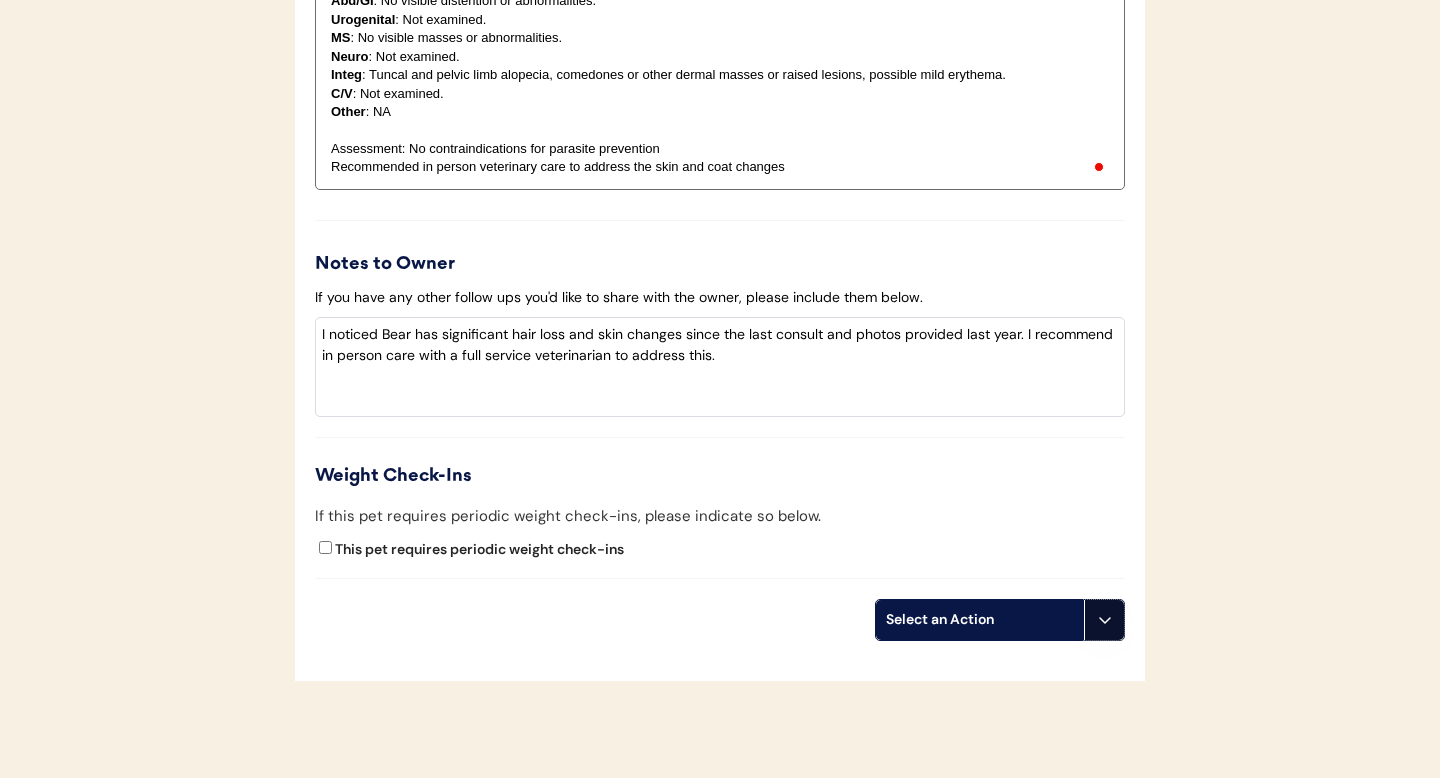 click 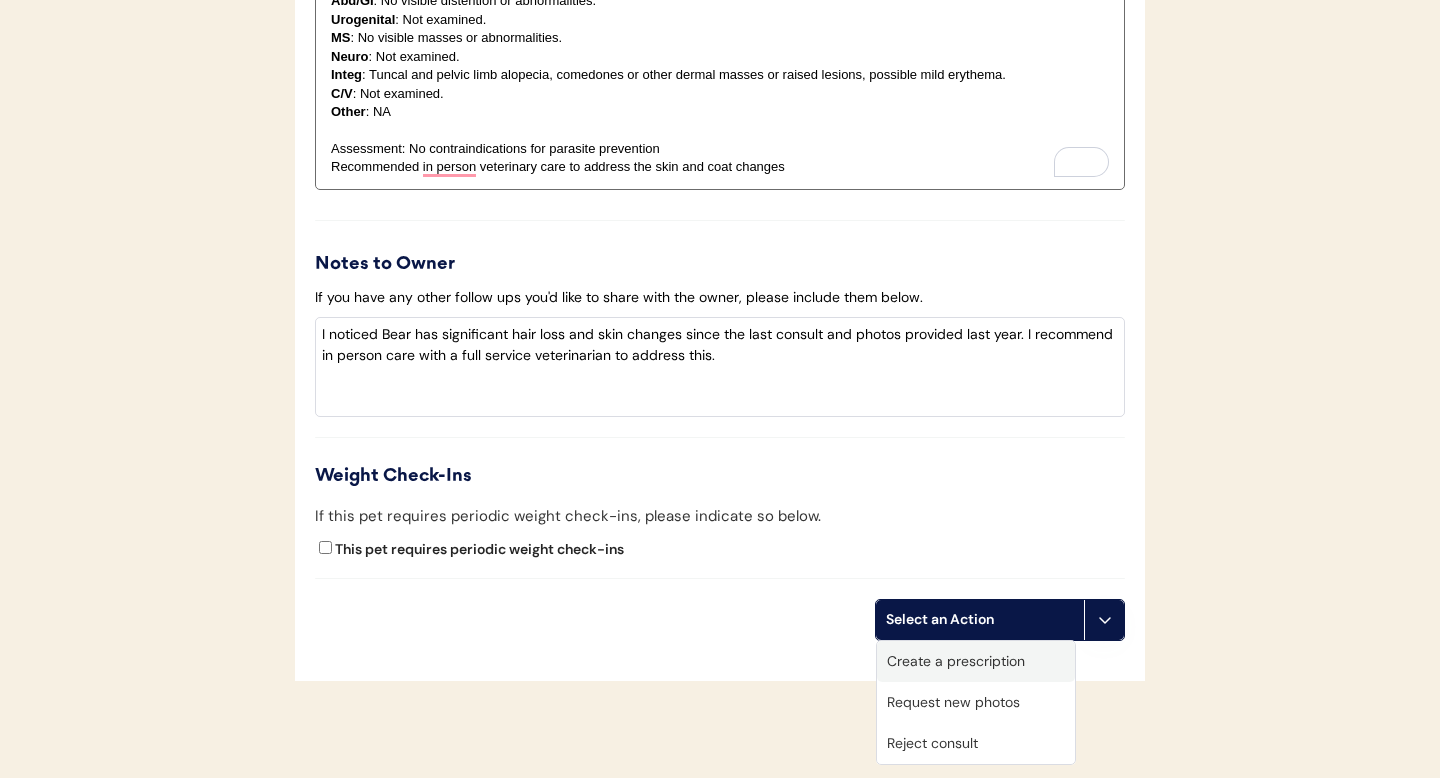 click on "Create a prescription" at bounding box center (976, 661) 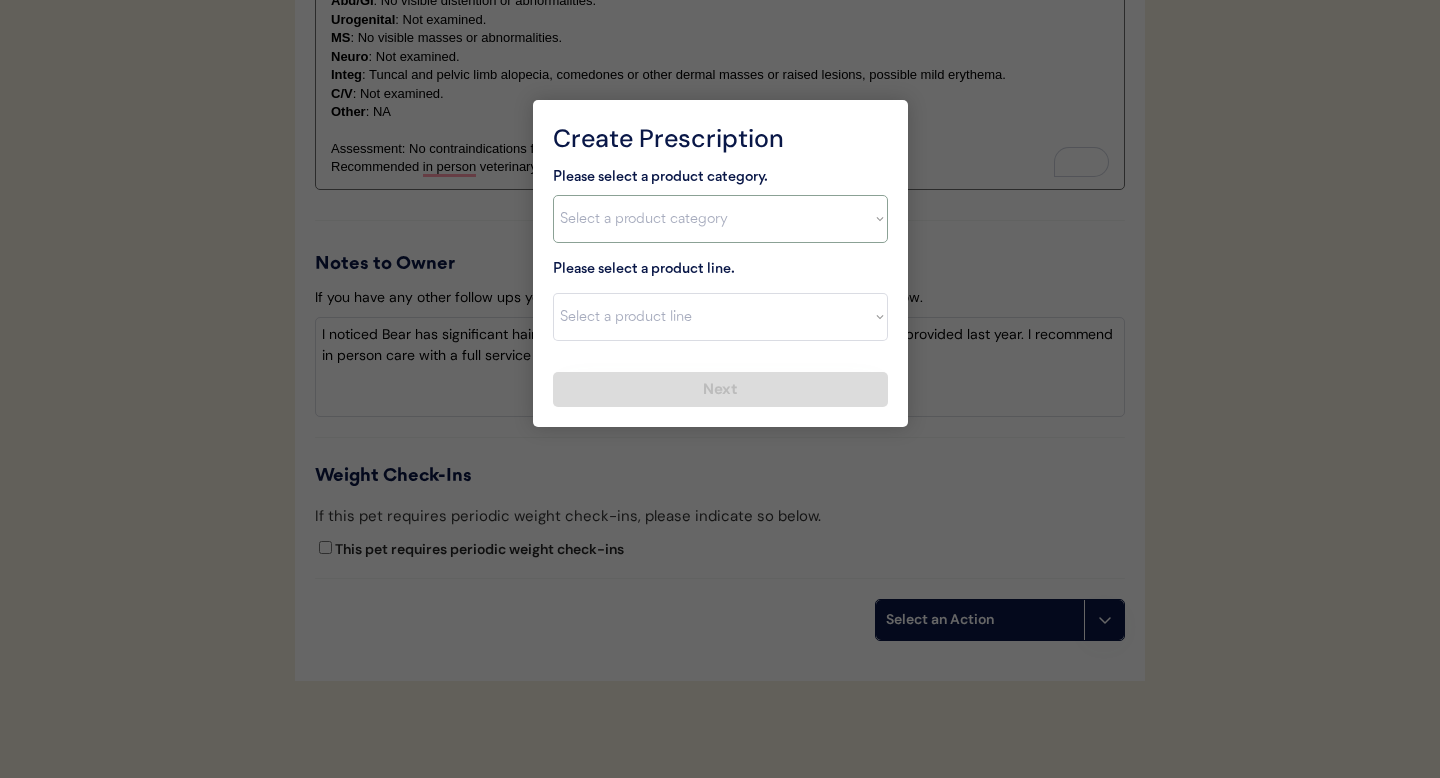 click on "Select a product category Allergies Antibiotics Anxiety Combo Parasite Prevention Flea & Tick Heartworm" at bounding box center [720, 219] 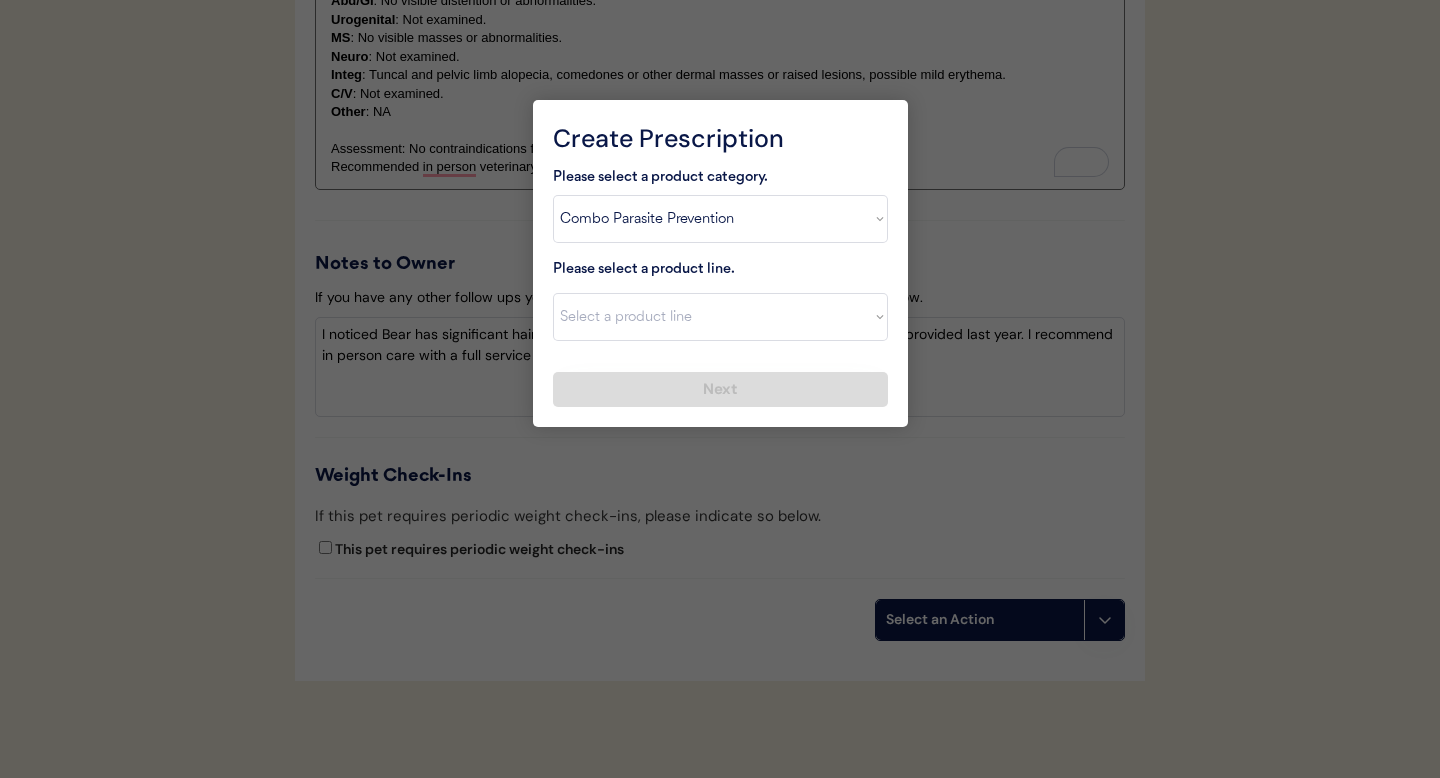 click on "Select a product line" at bounding box center (720, 317) 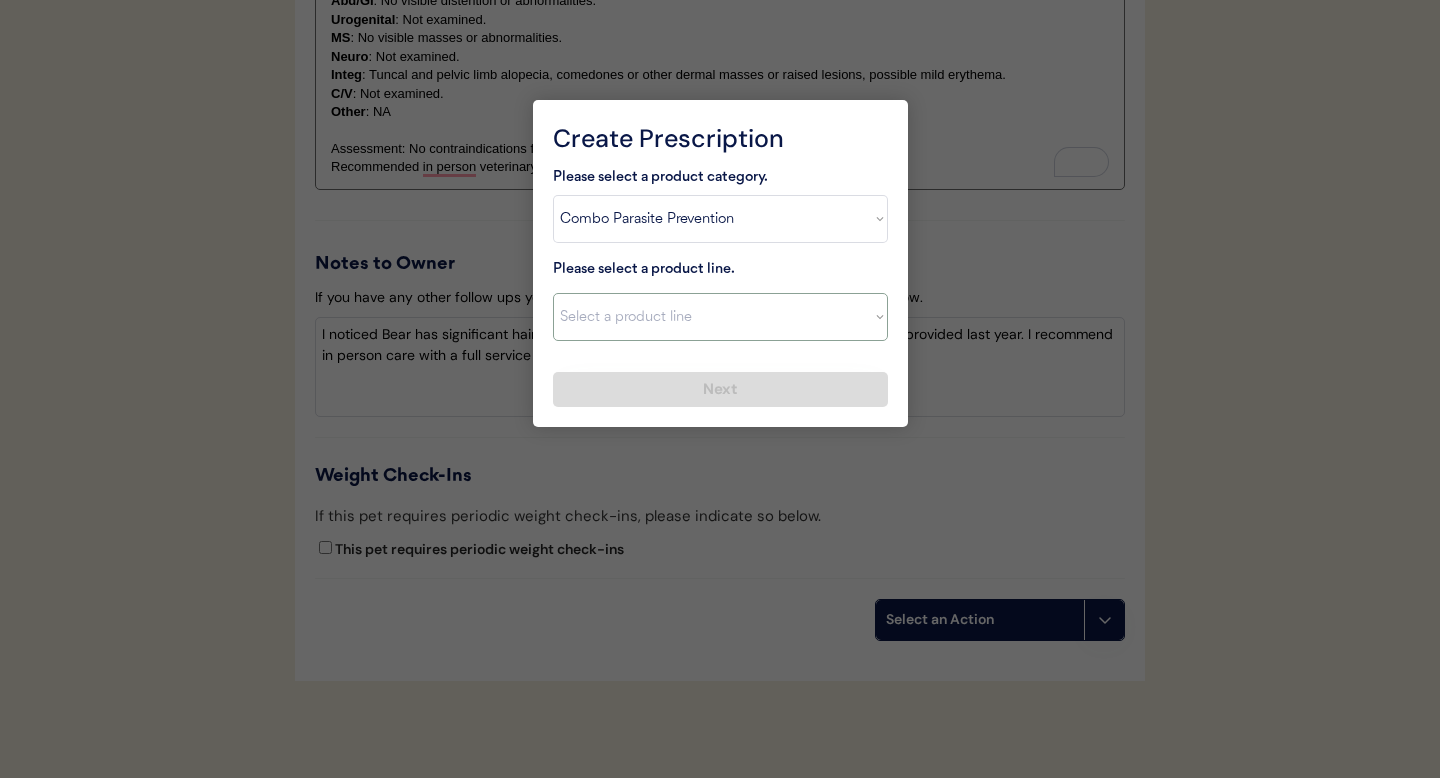 click on "Select a product line" at bounding box center [720, 317] 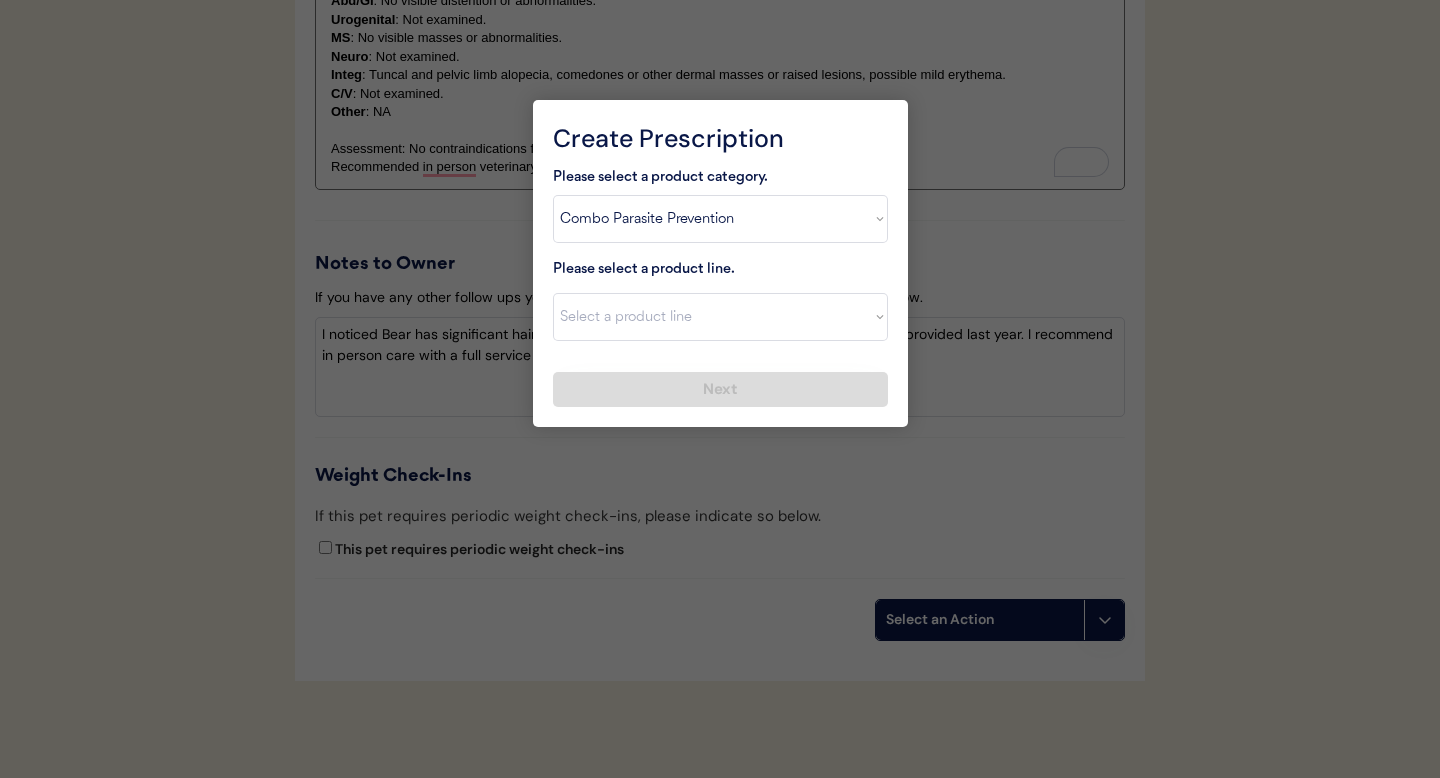 click at bounding box center [720, 389] 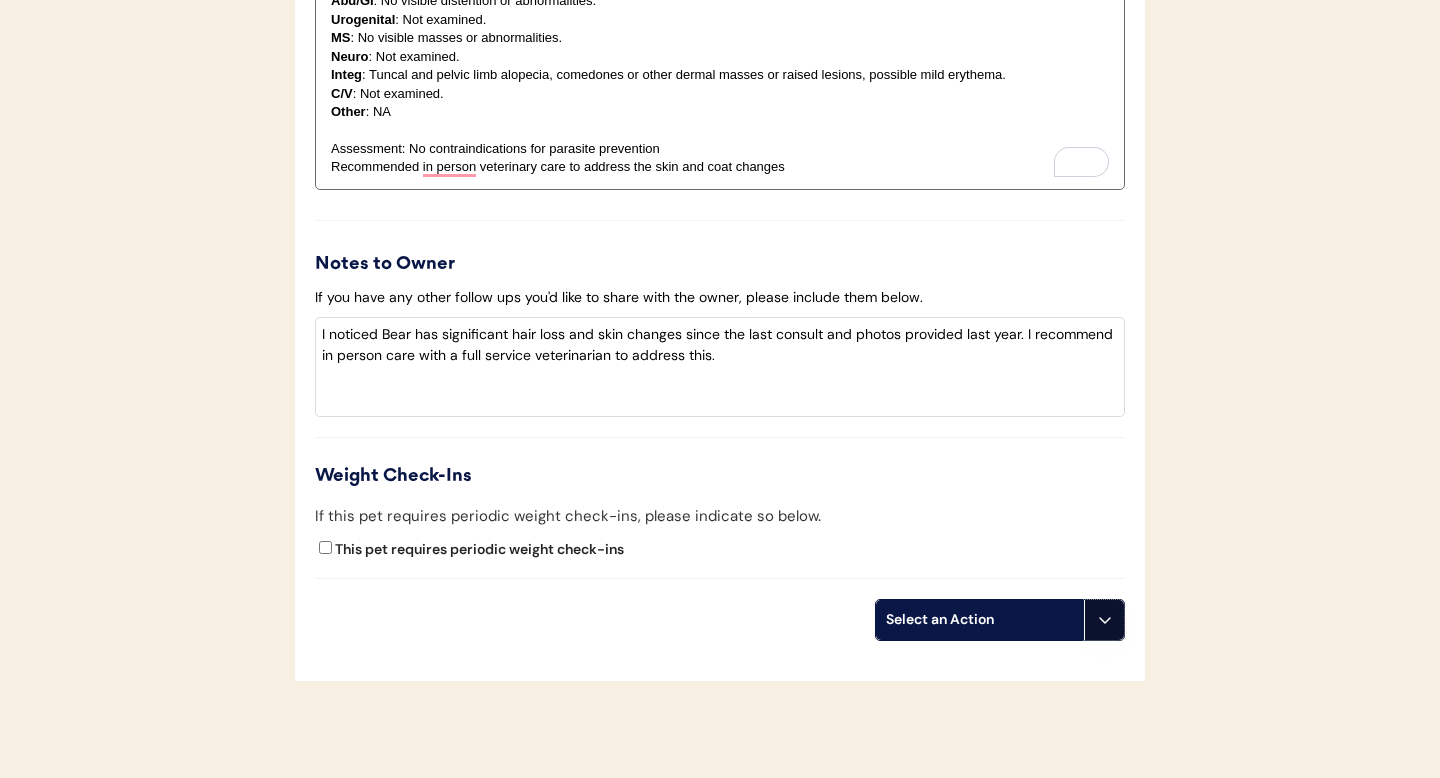 click 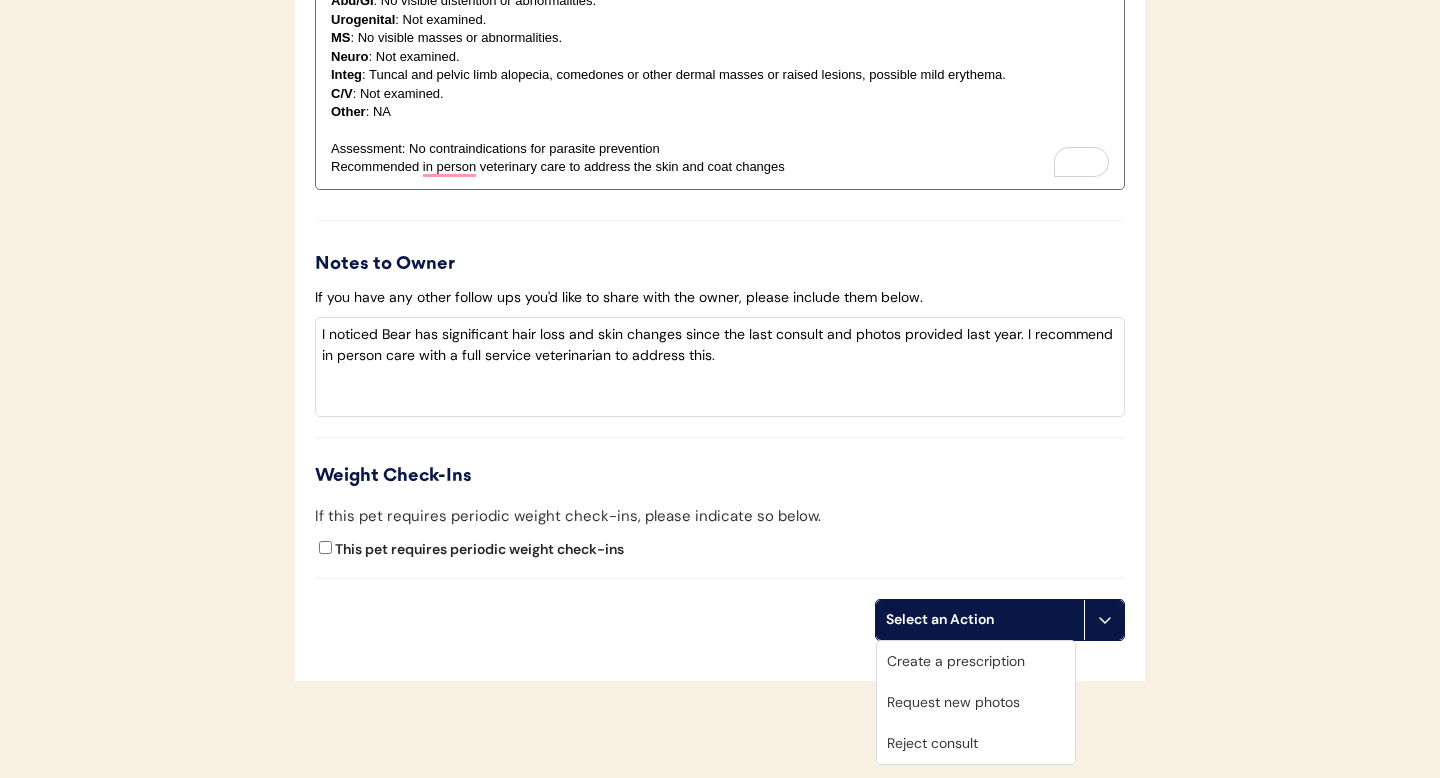 click on "Create a prescription" at bounding box center [976, 661] 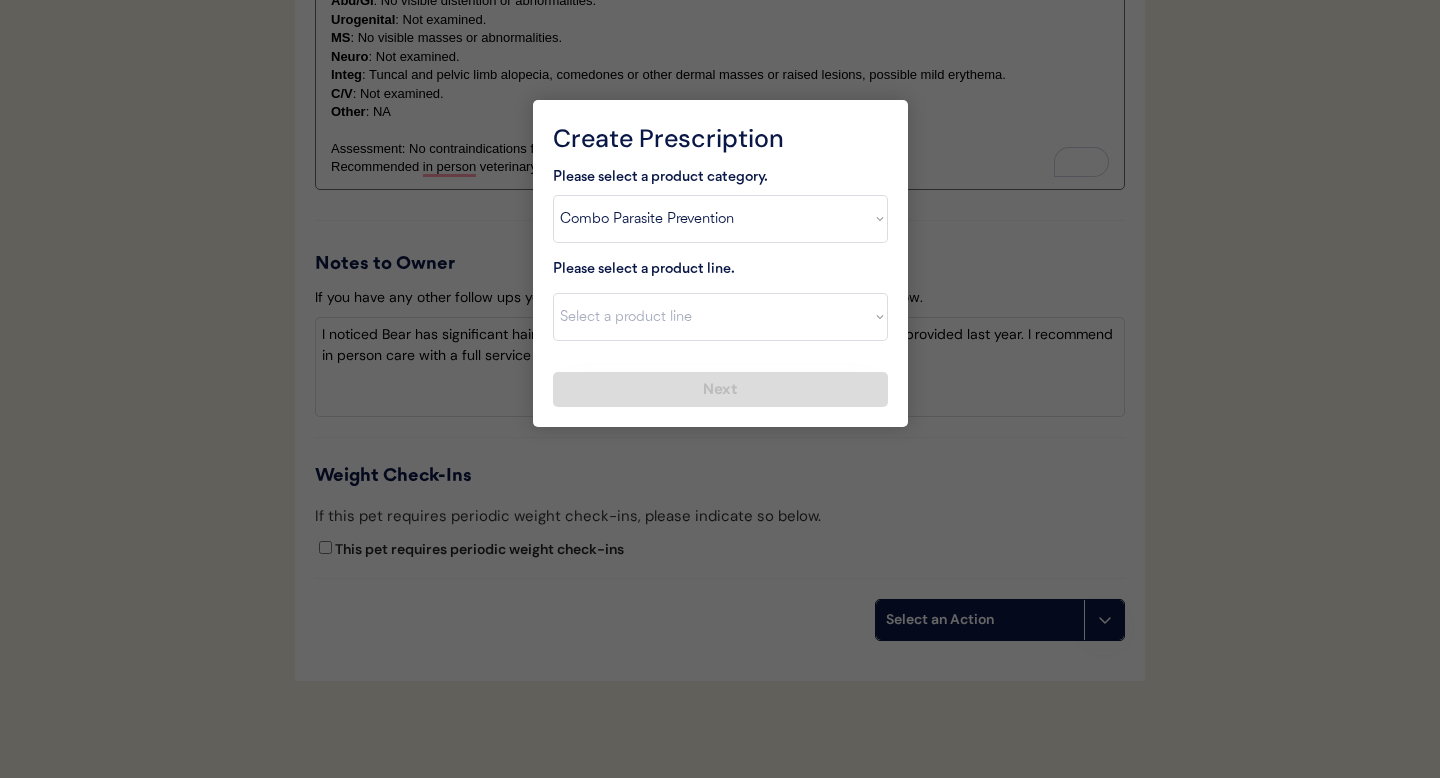 click on "Select a product line Advantage Multi for Dogs Credelio Quattro NexGard Plus NexGard Plus (3 Month) NexGard Plus (6 Month) Revolution for Dogs Sentinel Spectrum (3 Month) Simparica Trio Simparica Trio (12 Month) Simparica Trio (3 Month) Simparica Trio (6 Month) Trifexis" at bounding box center (720, 317) 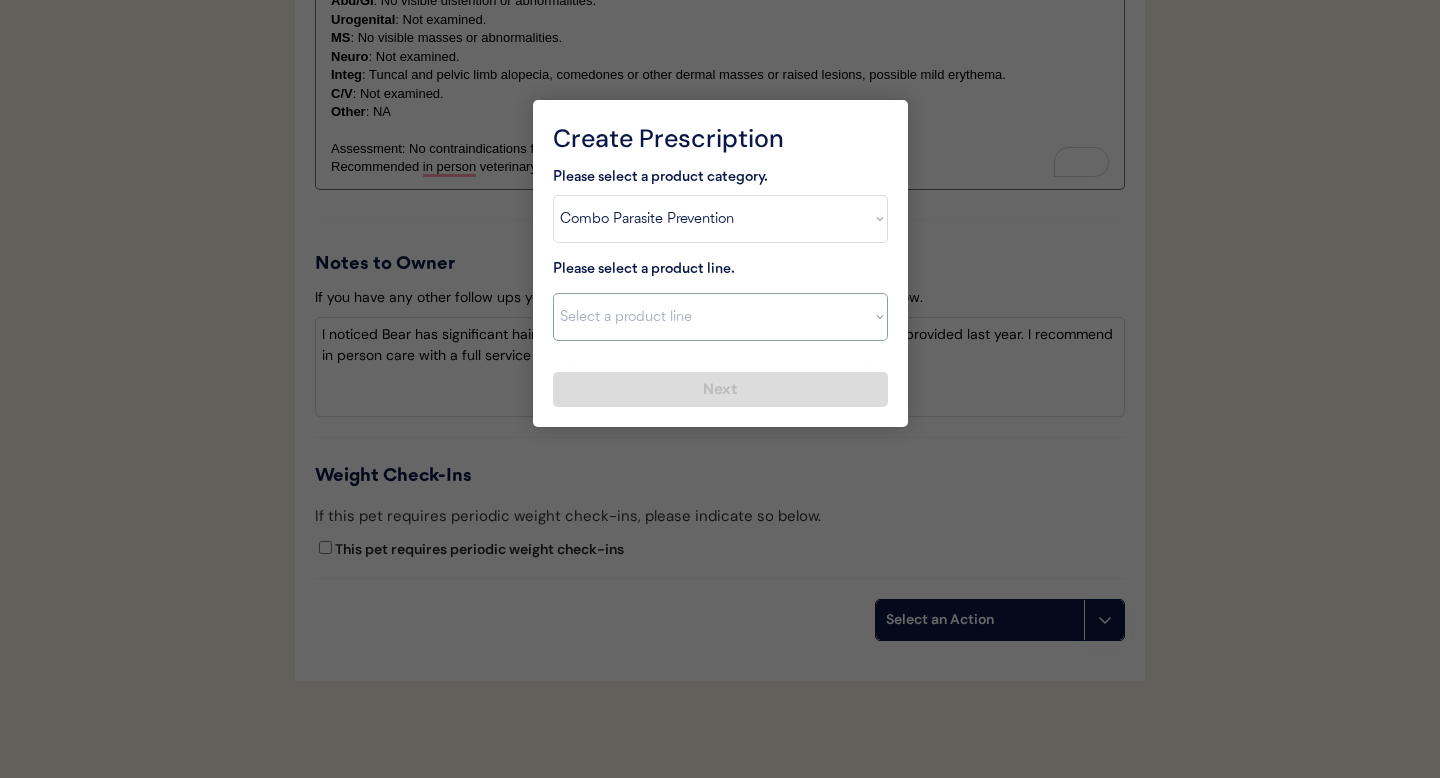 select on ""Simparica Trio (12 Month)"" 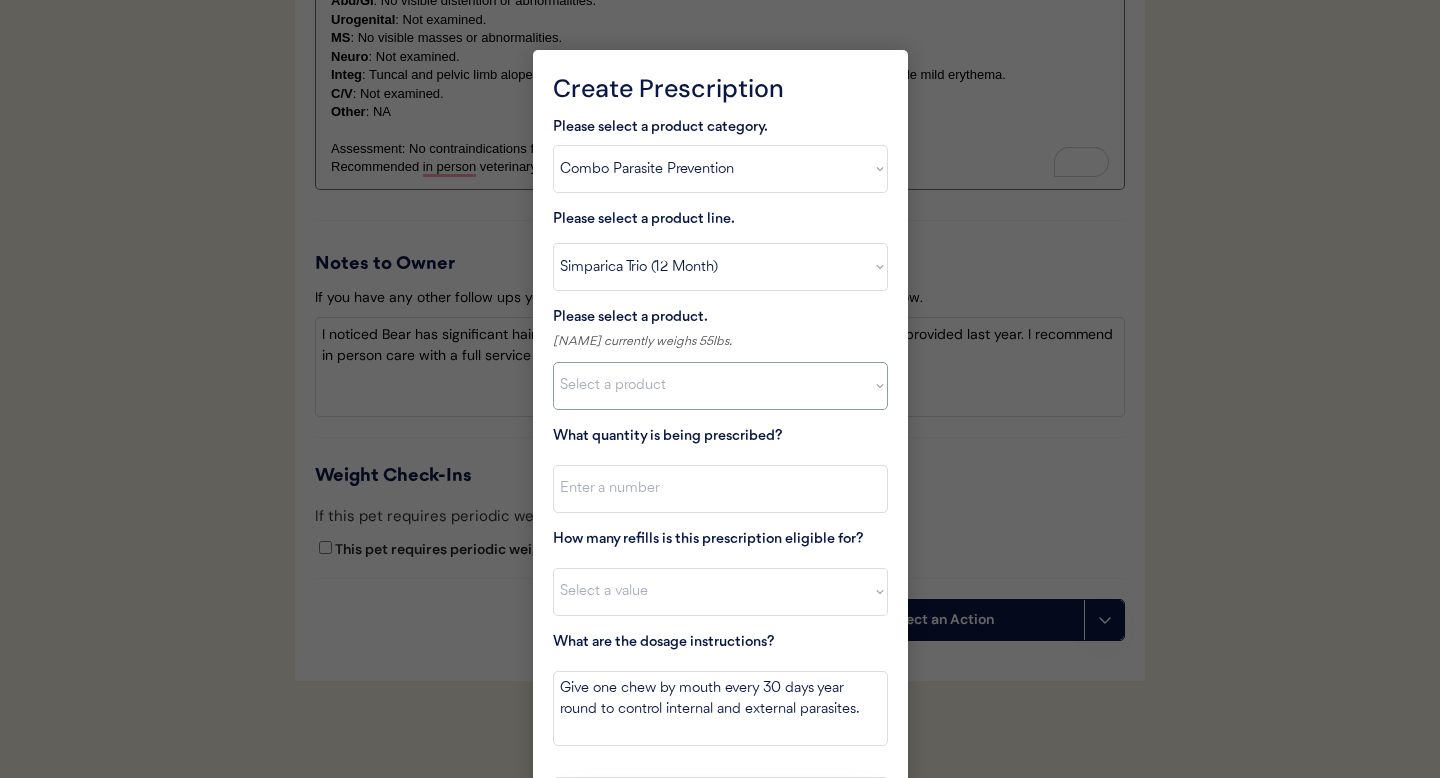 click on "Select a product Simparica Trio (12 Month), 44.1-88lbs" at bounding box center [720, 386] 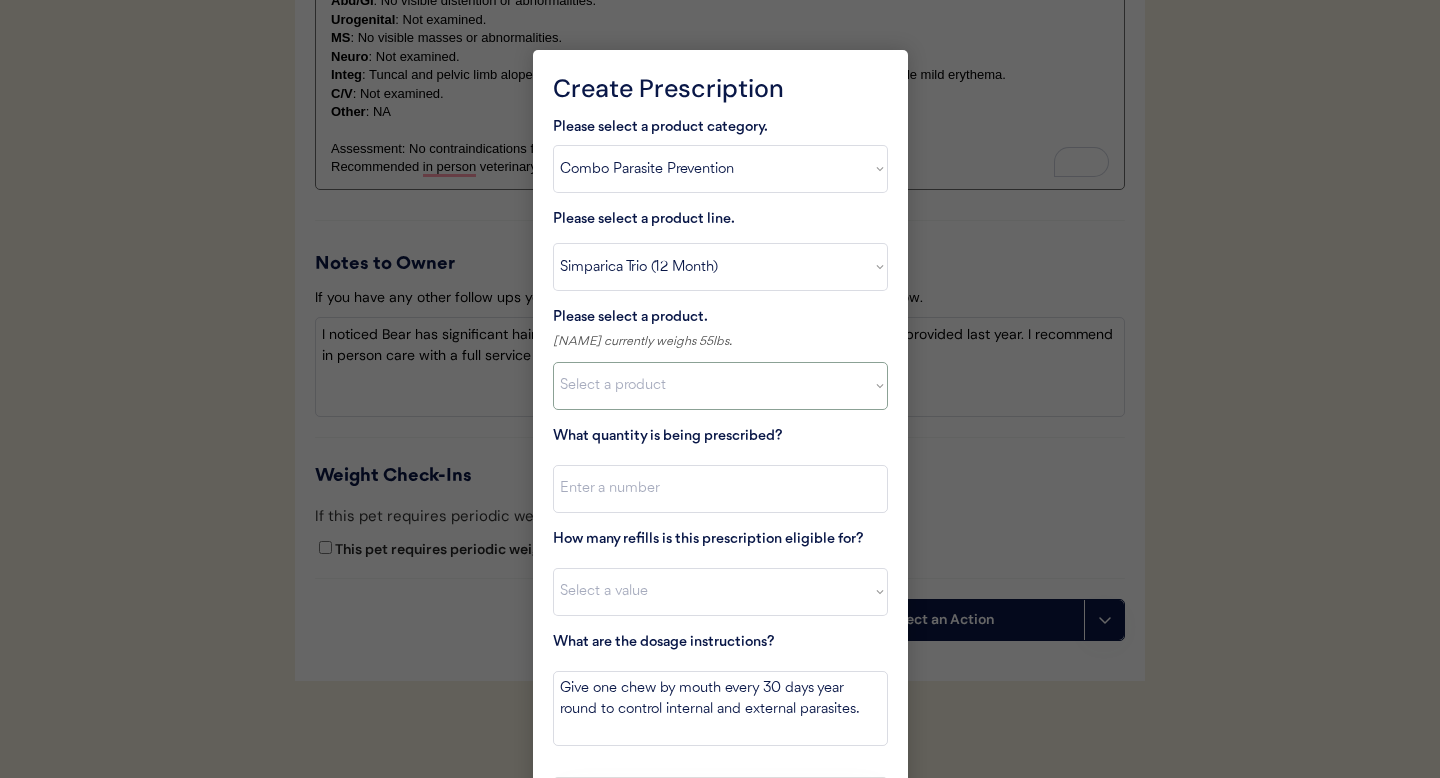 select on ""1348695171700984260__LOOKUP__1722521134758x246036101534272700"" 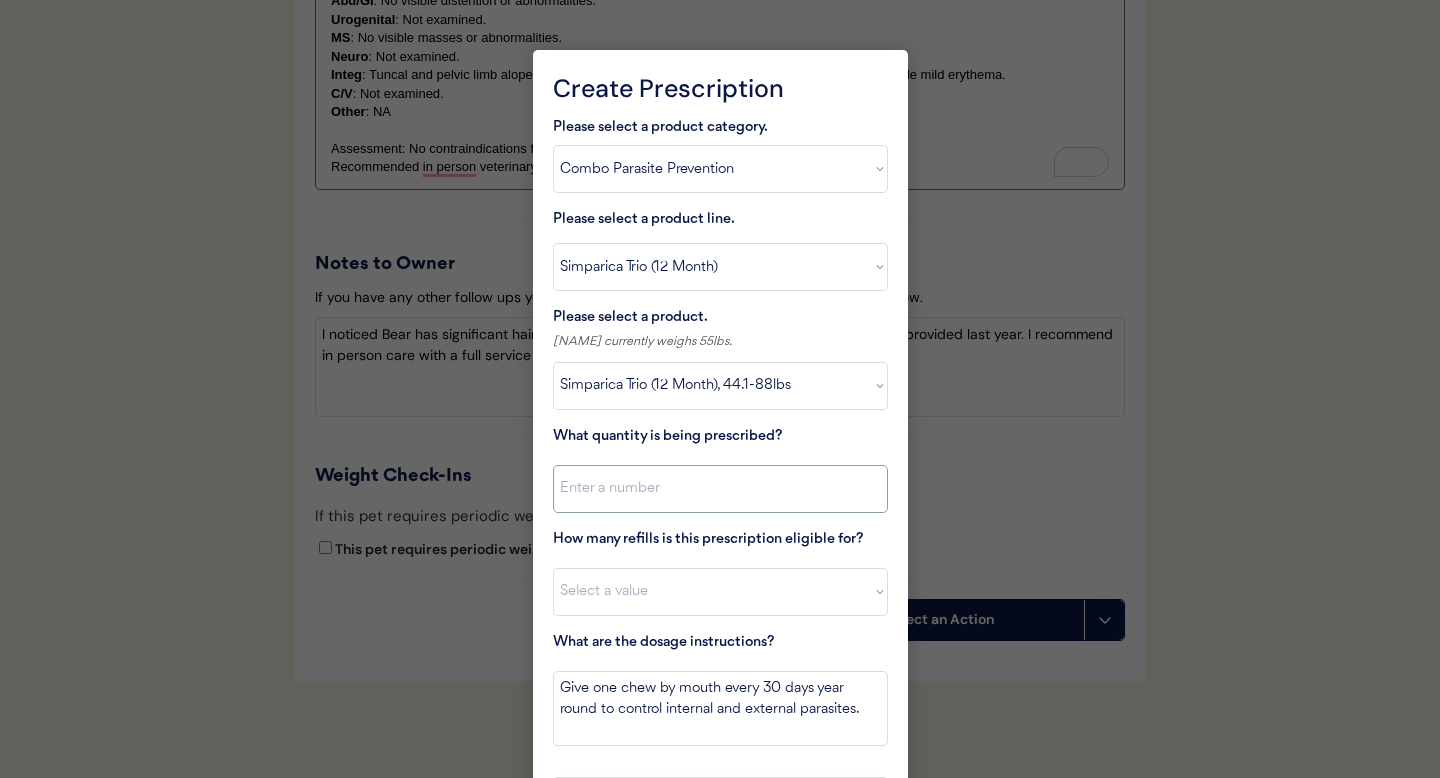 click at bounding box center [720, 489] 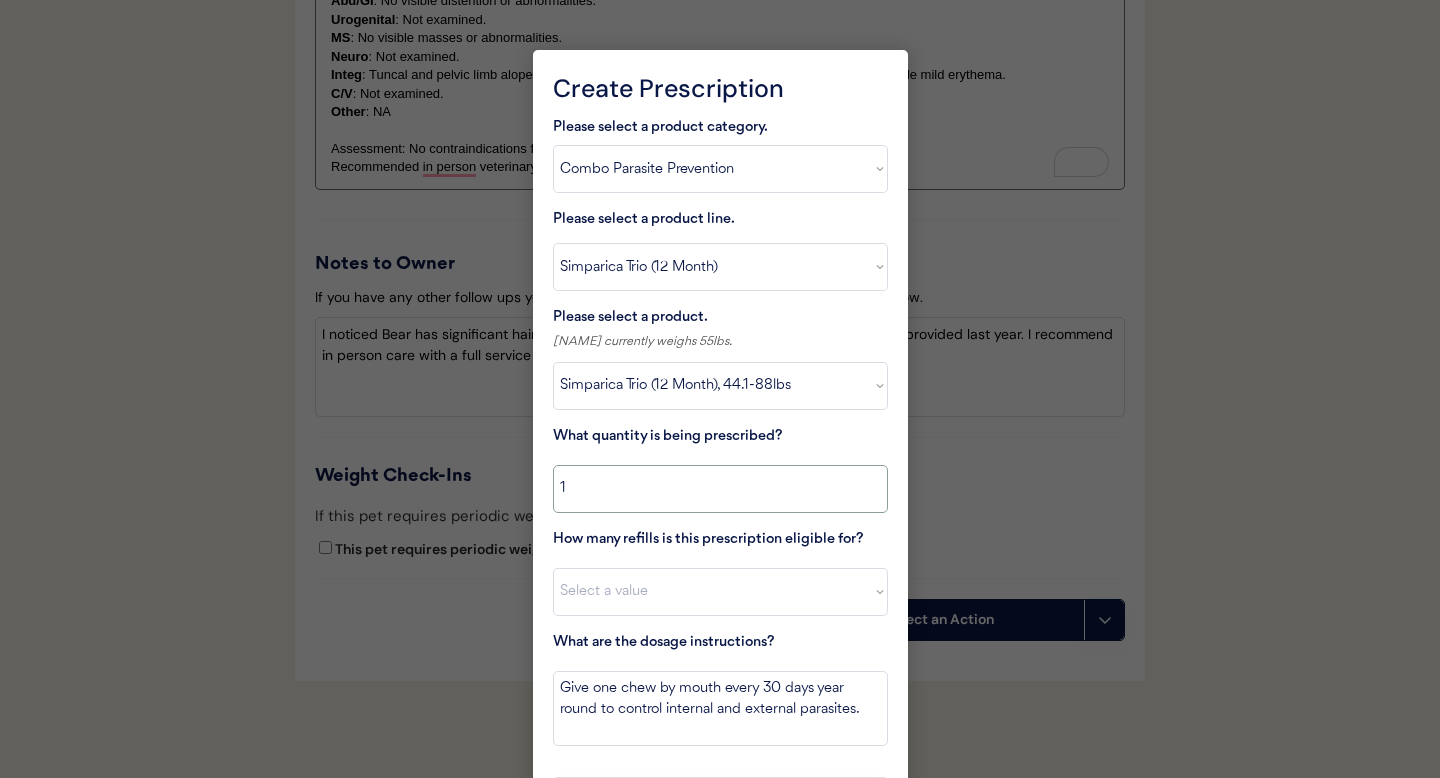 type on "1" 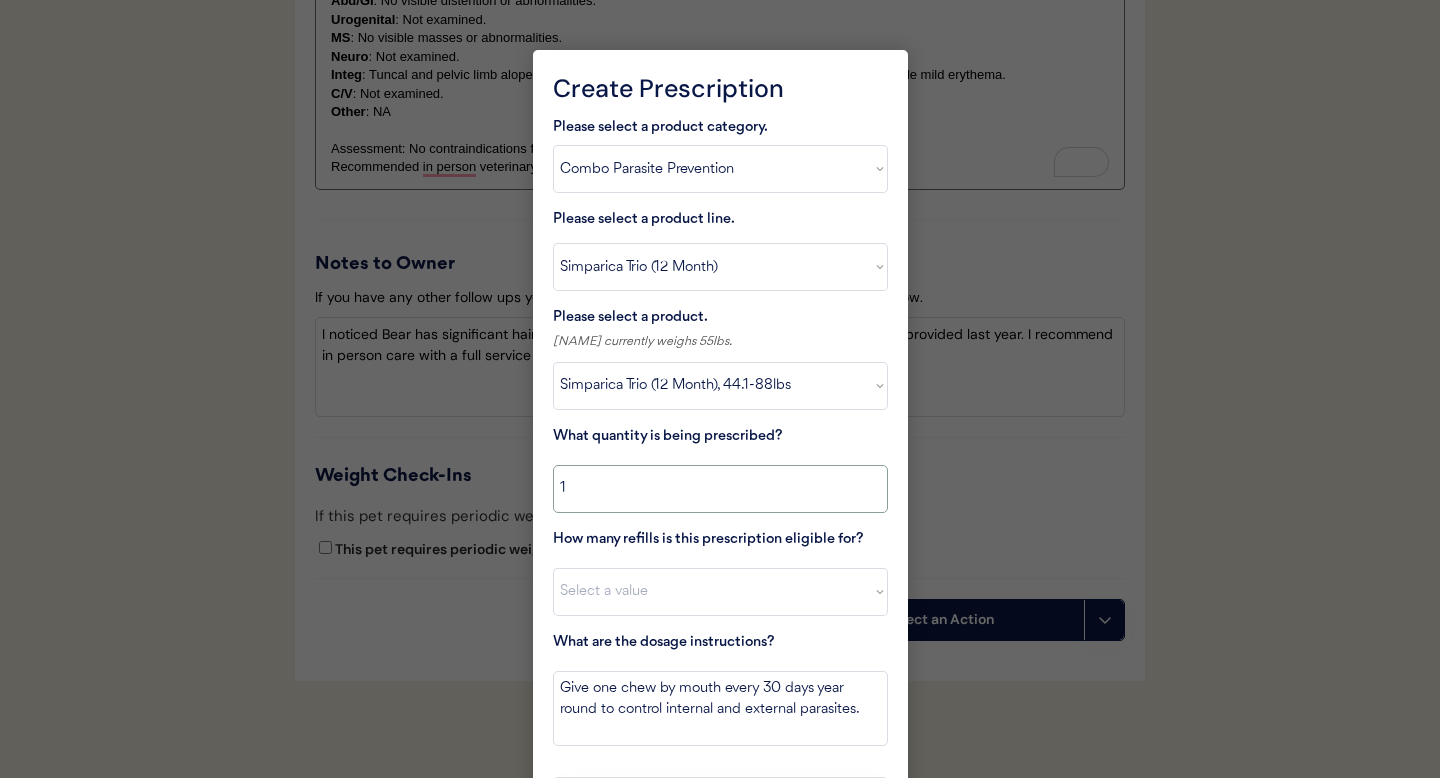 click on "Select a value 0 1 2 3 4 5 6 7 8 10 11" at bounding box center (720, 592) 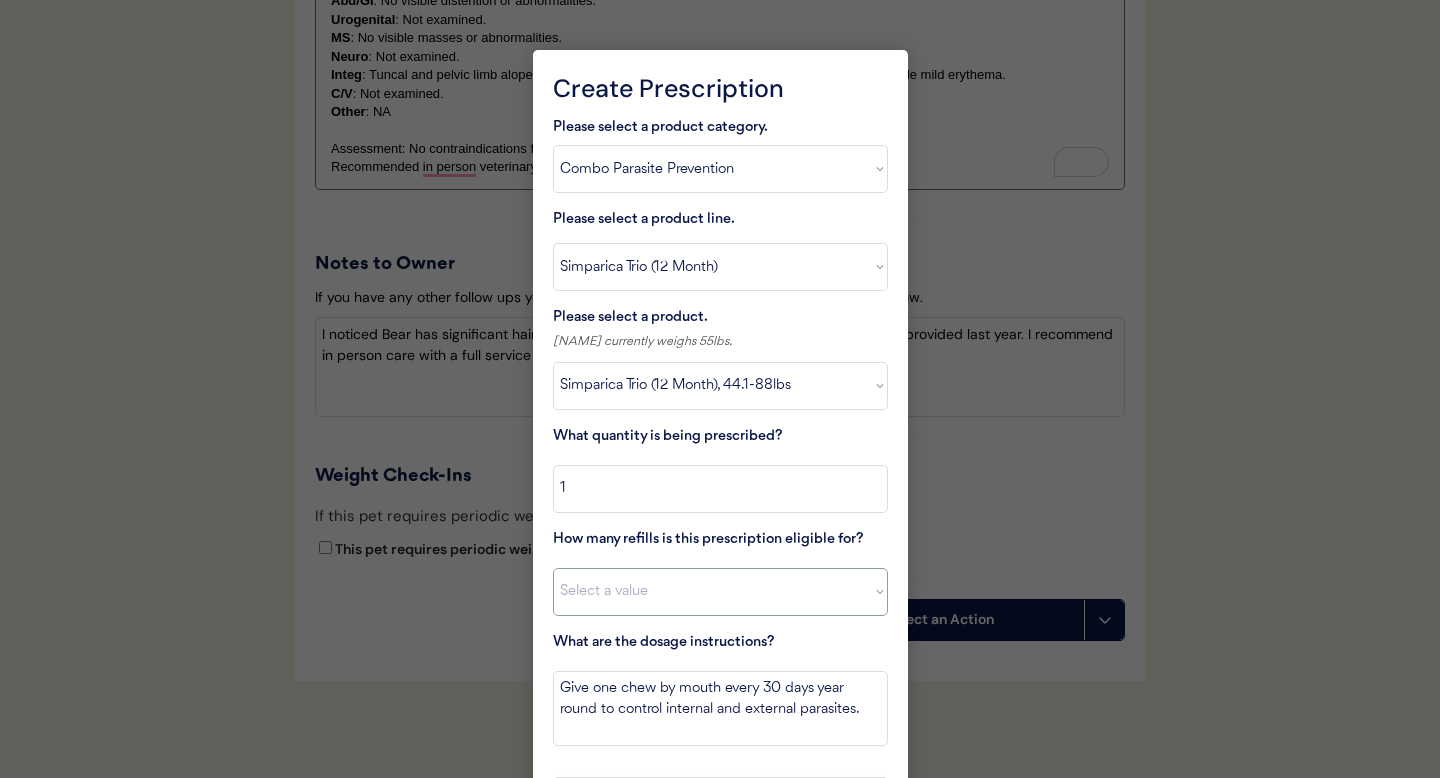 select on "0" 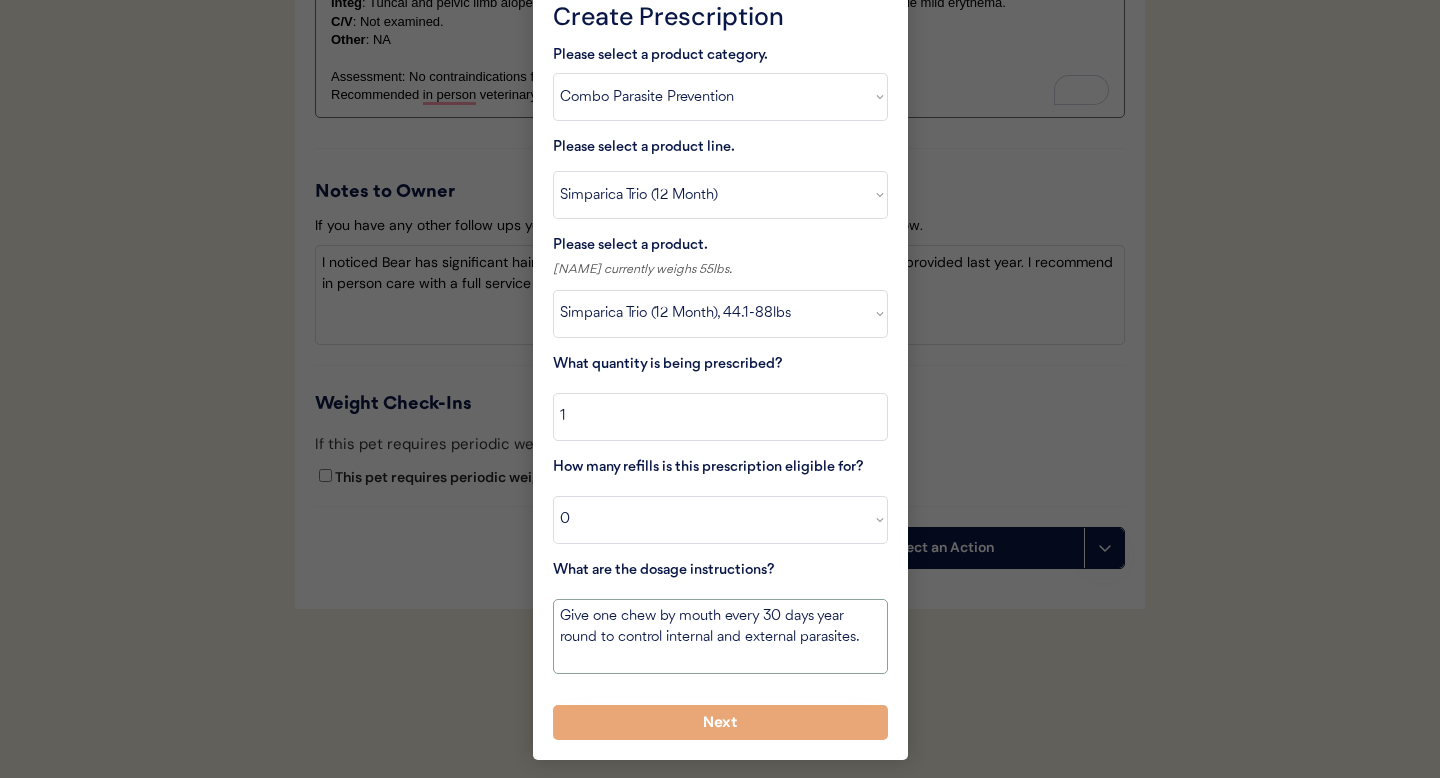 scroll, scrollTop: 2419, scrollLeft: 0, axis: vertical 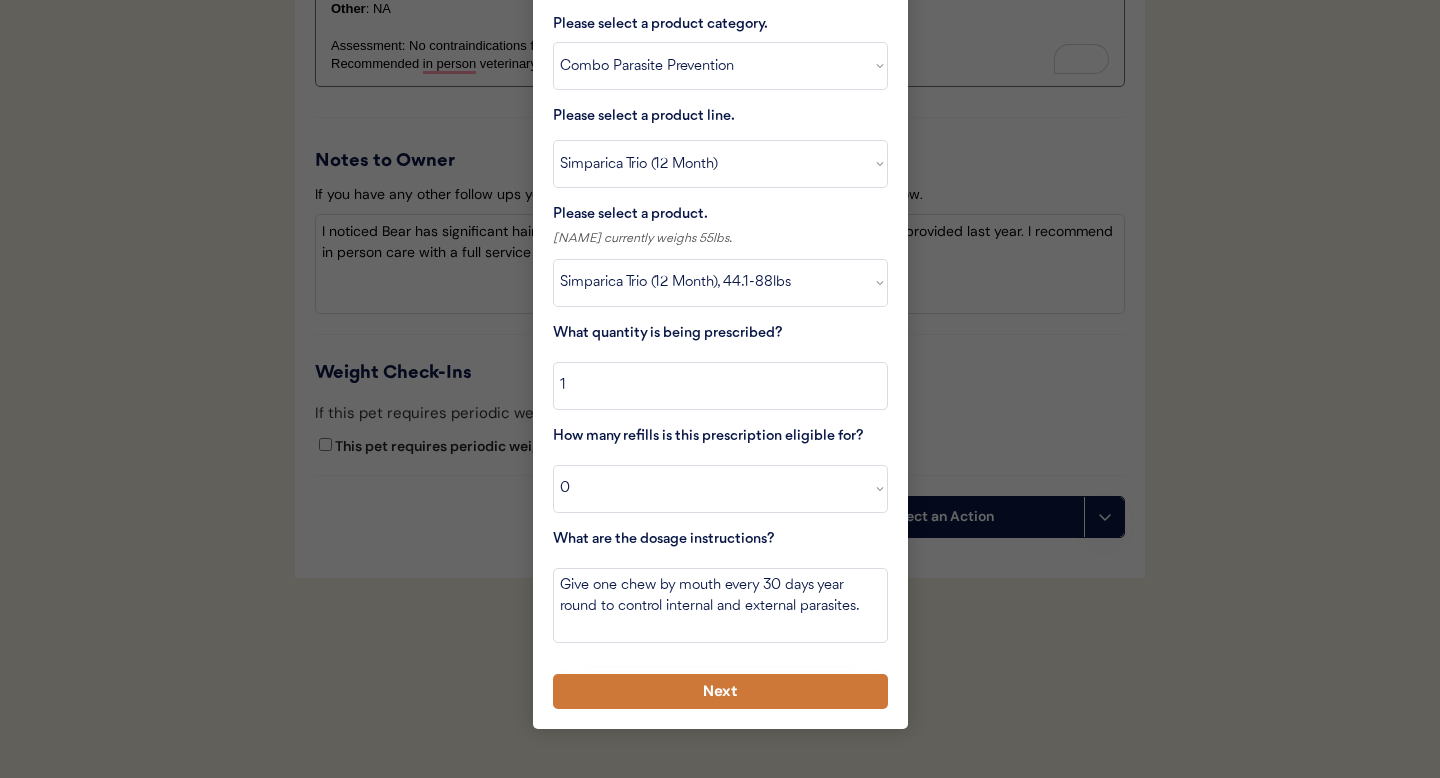 click on "Next" at bounding box center (720, 691) 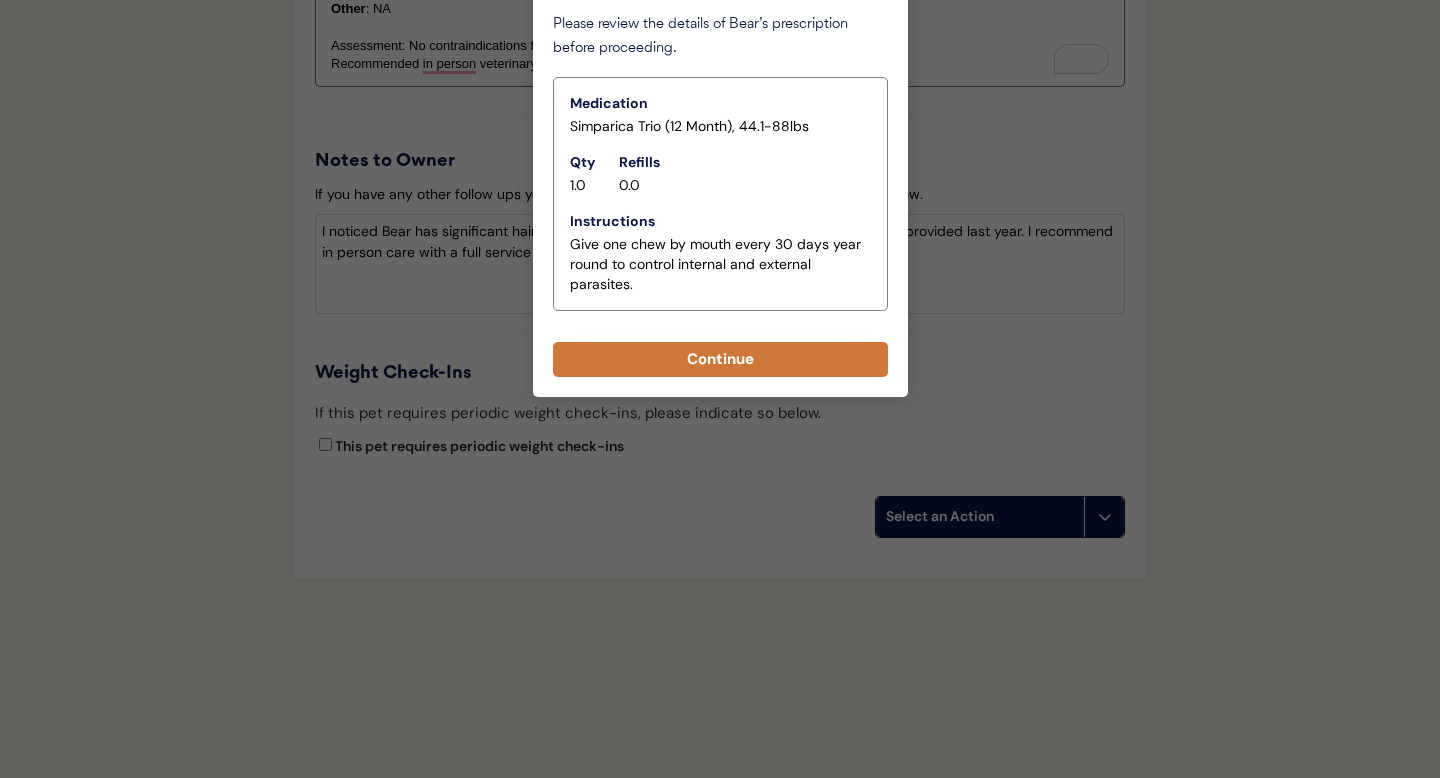 click on "Continue" at bounding box center (720, 359) 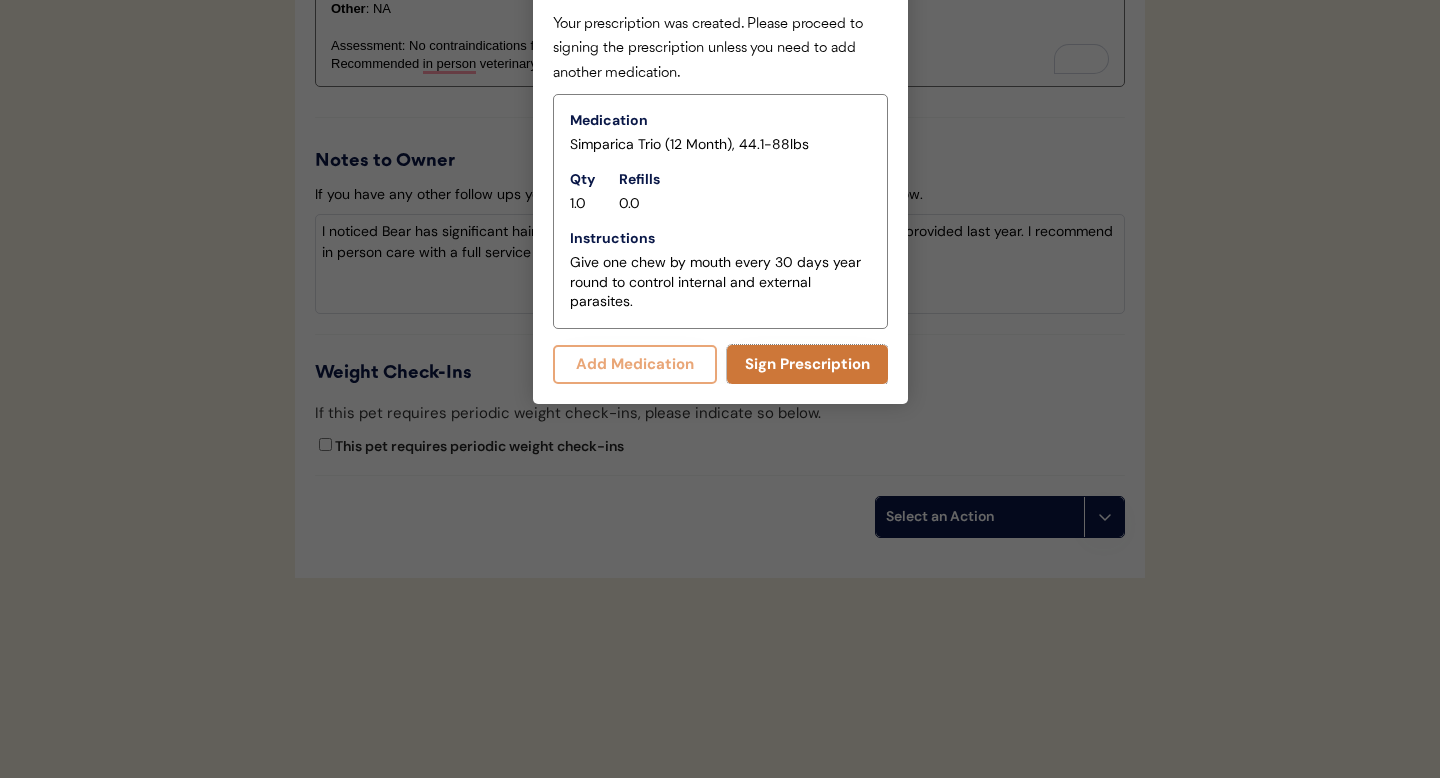 click on "Sign Prescription" at bounding box center [807, 364] 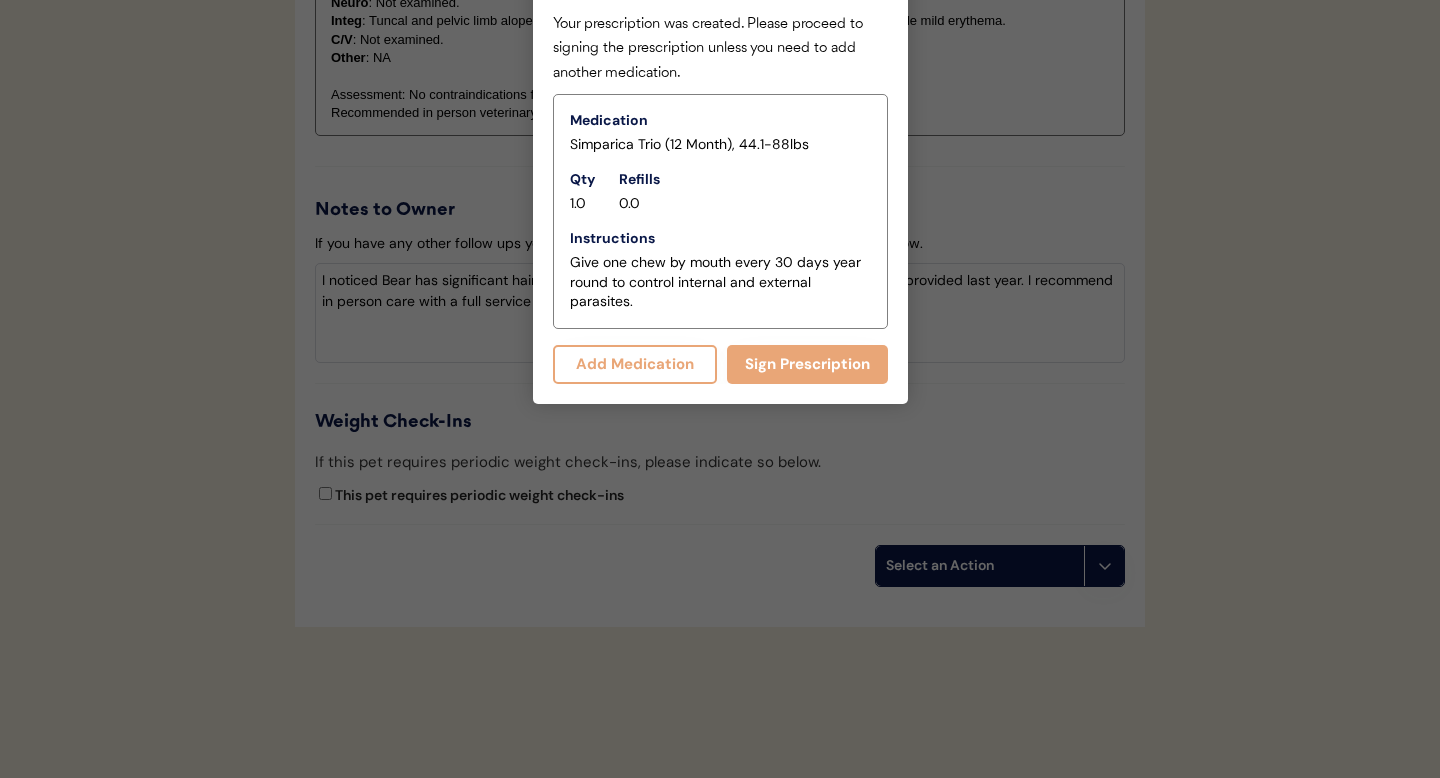 scroll, scrollTop: 2468, scrollLeft: 0, axis: vertical 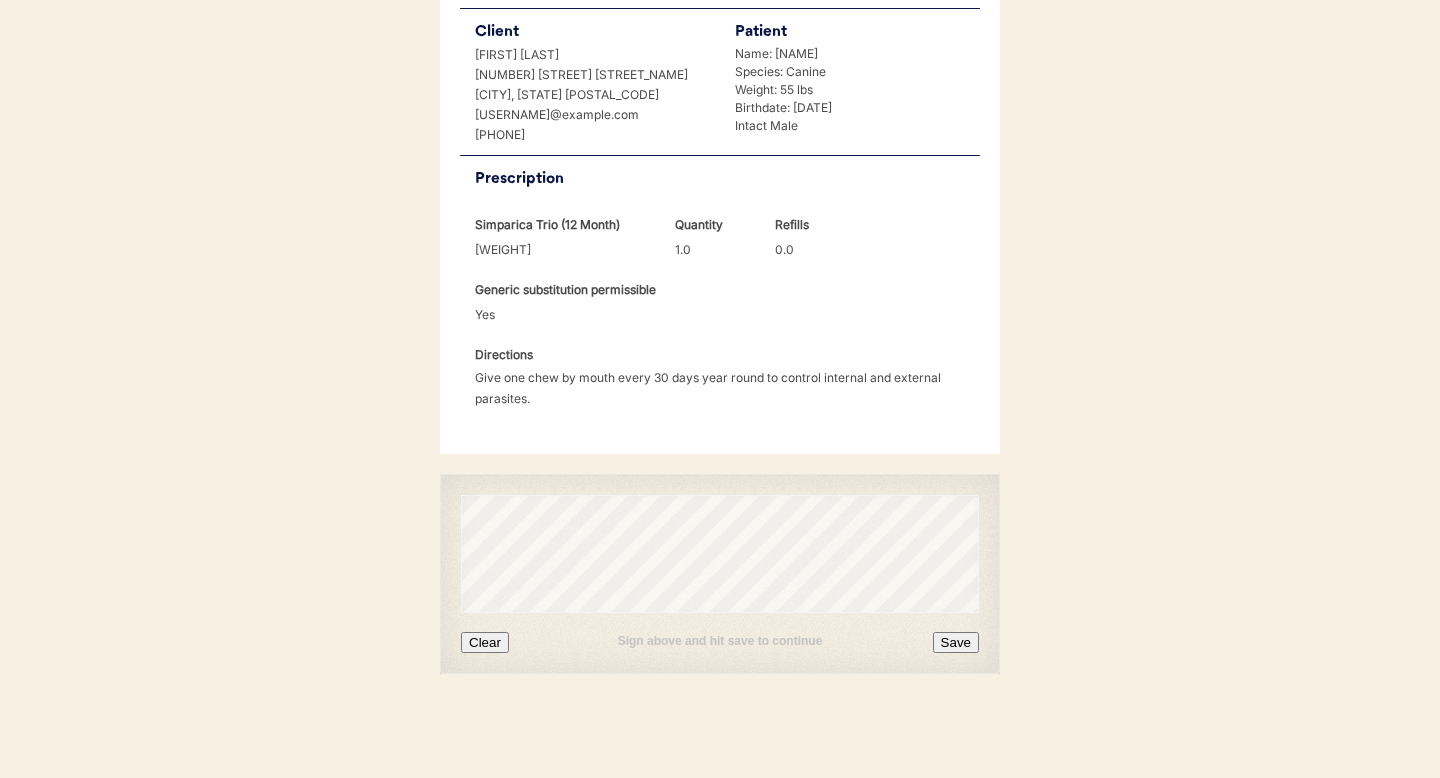 click on "Save" at bounding box center (956, 642) 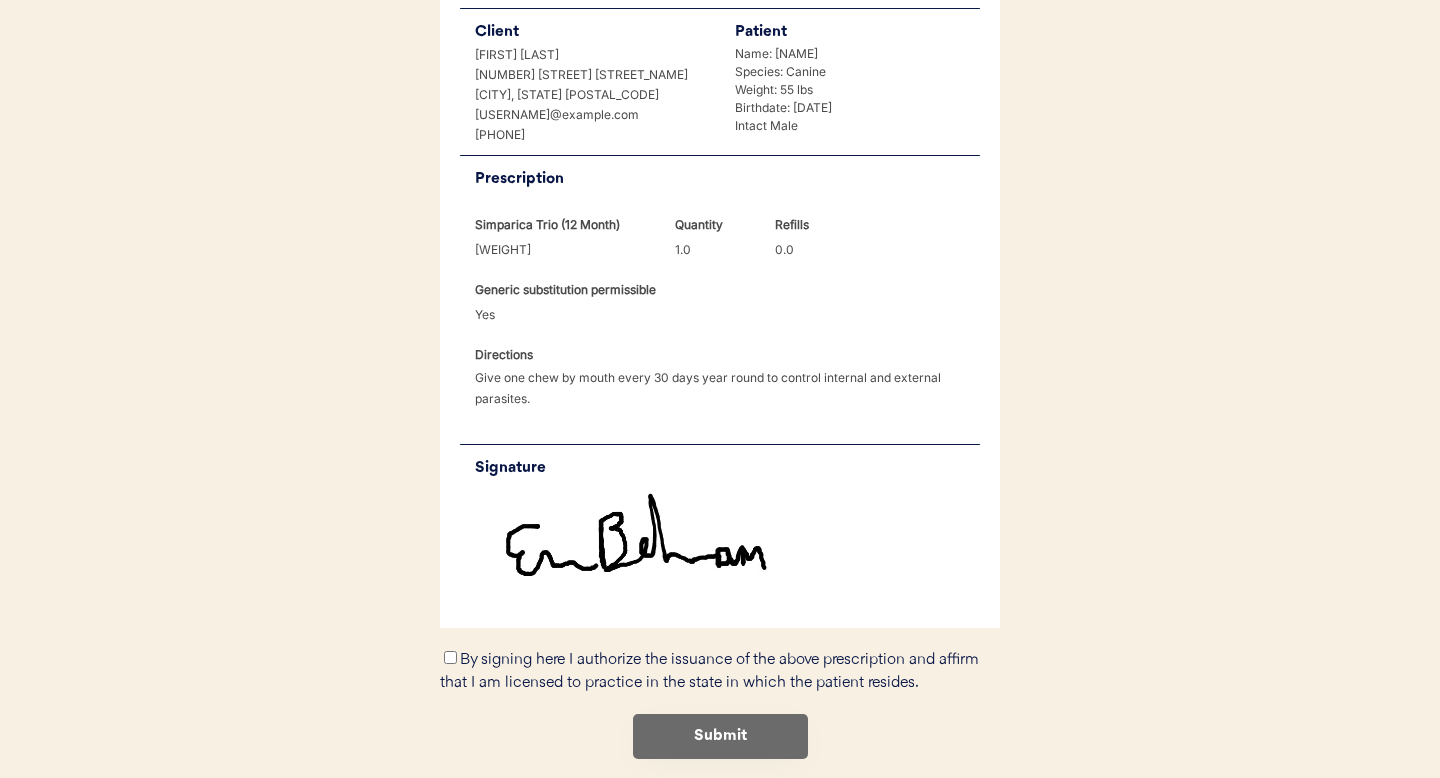 scroll, scrollTop: 531, scrollLeft: 0, axis: vertical 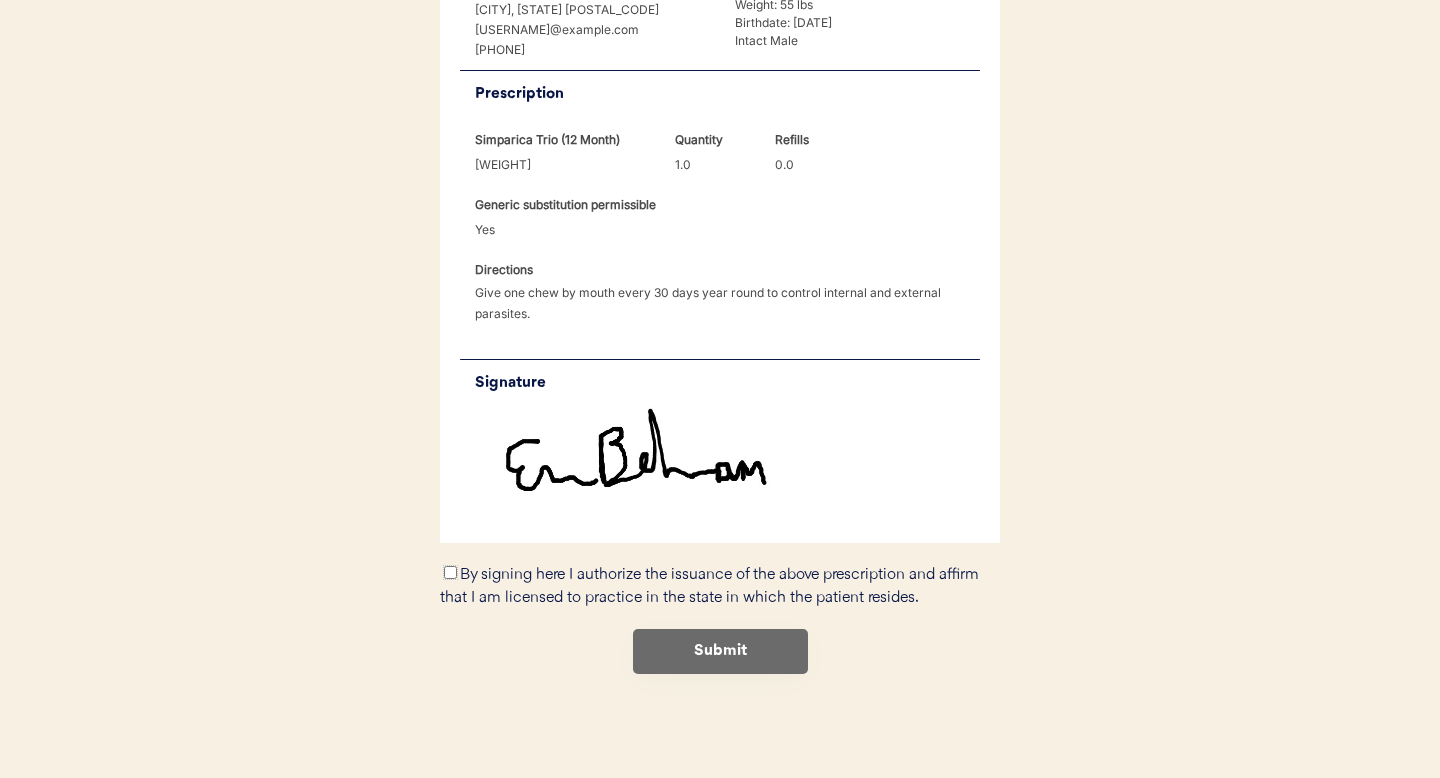 click on "By signing here I authorize the issuance of the above prescription and affirm that I am licensed to practice in the state in which the patient resides." at bounding box center [450, 572] 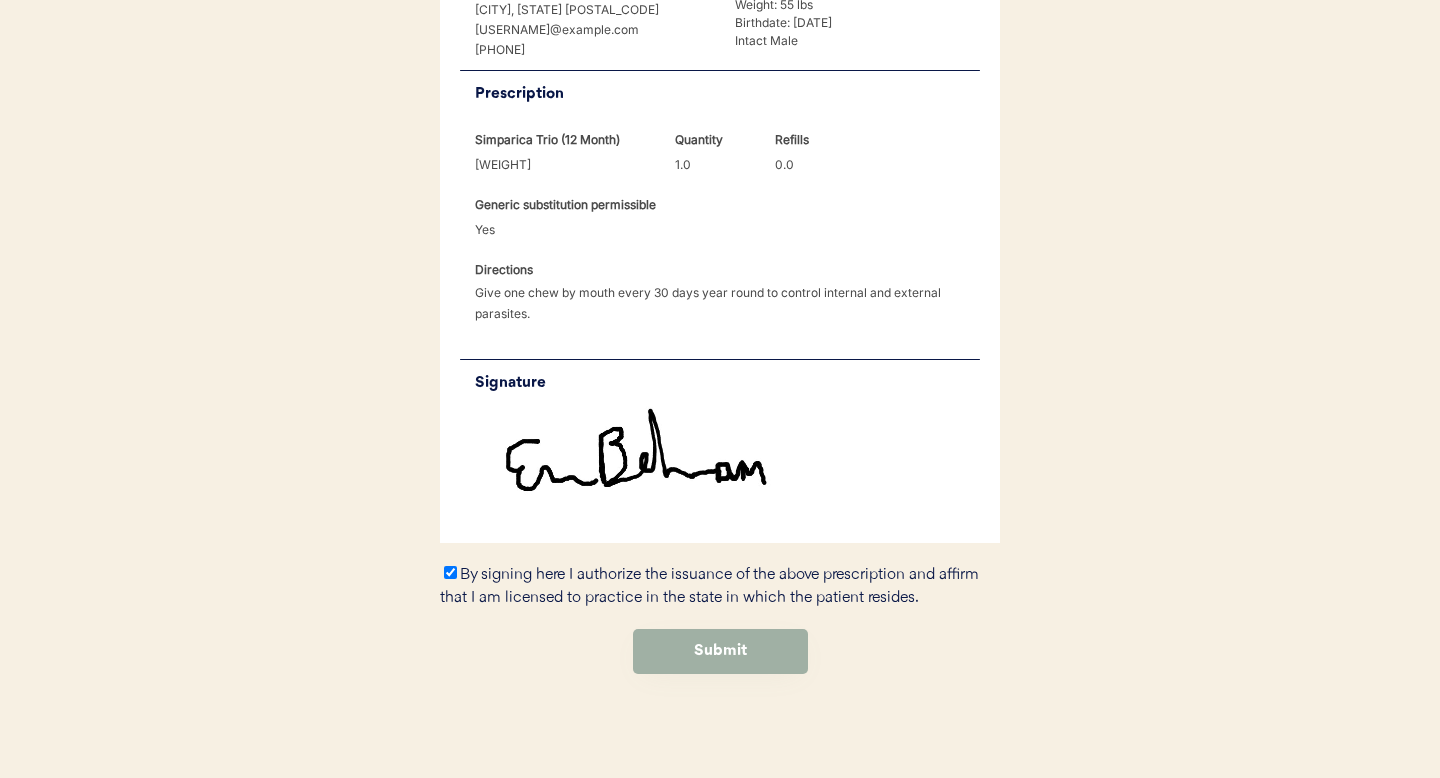click on "Submit" at bounding box center [720, 651] 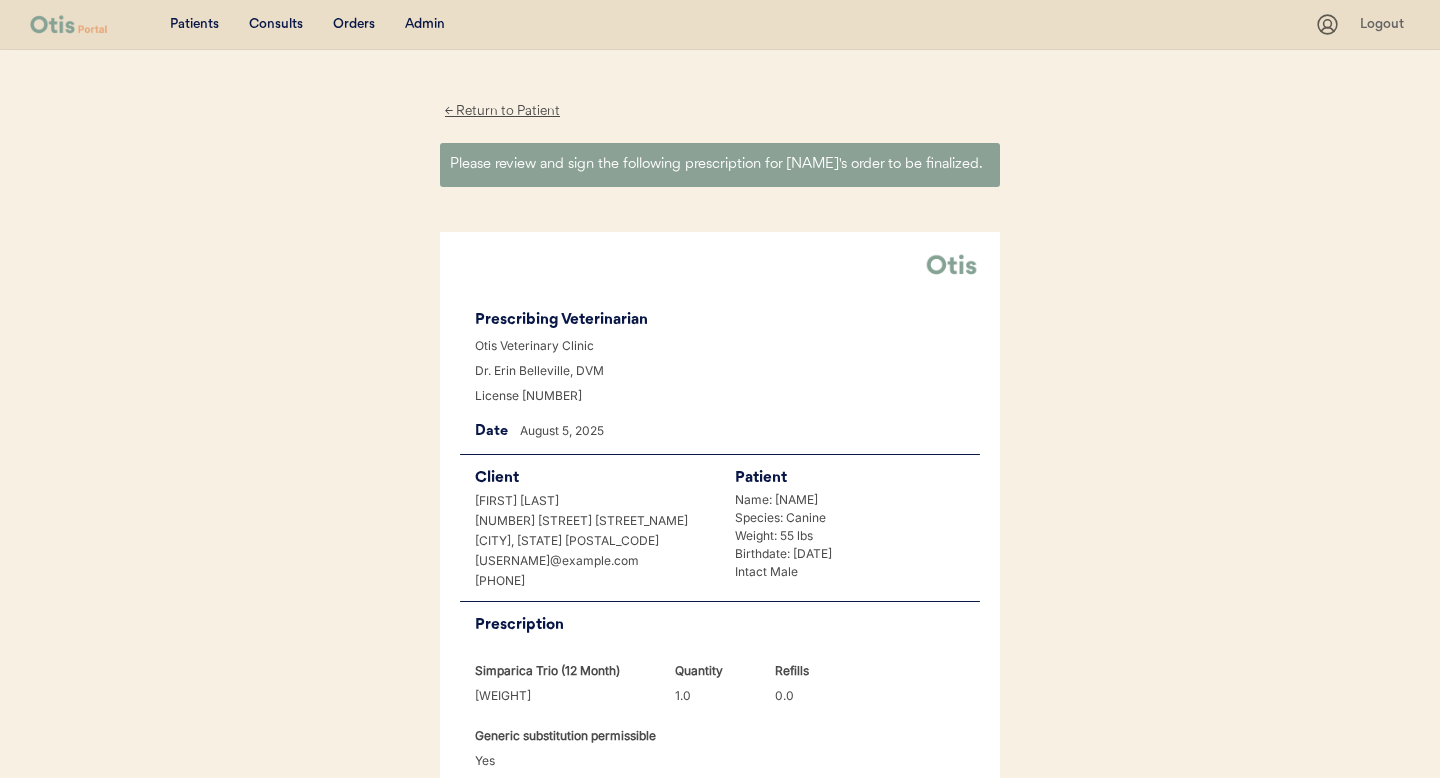 scroll, scrollTop: 0, scrollLeft: 0, axis: both 